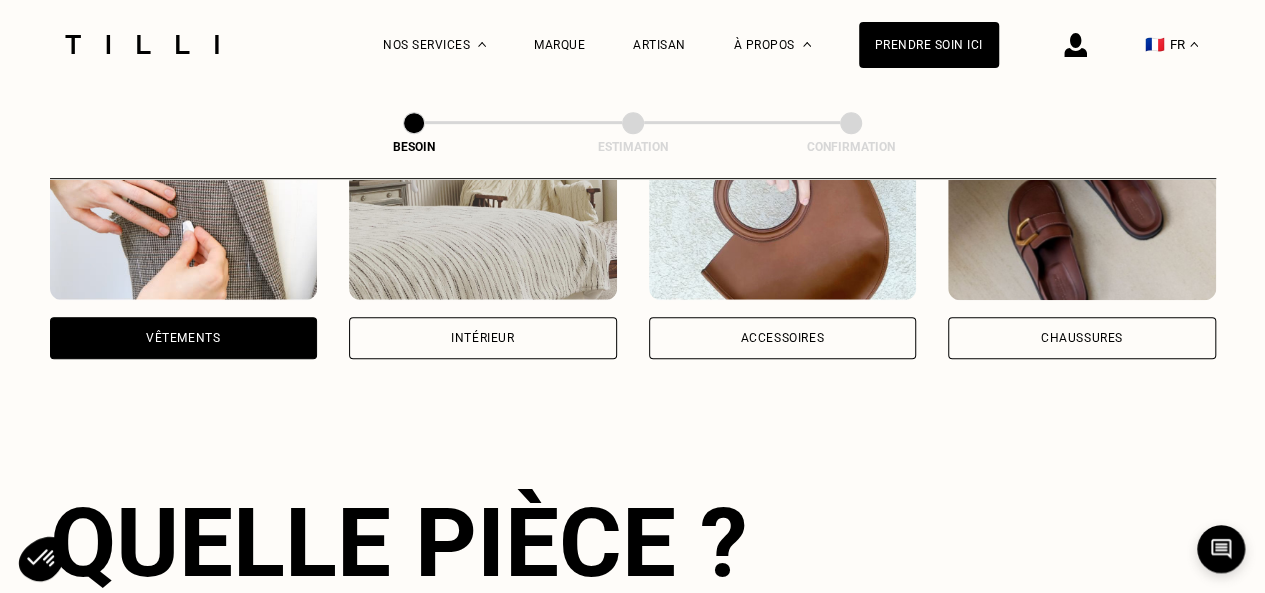 scroll, scrollTop: 0, scrollLeft: 0, axis: both 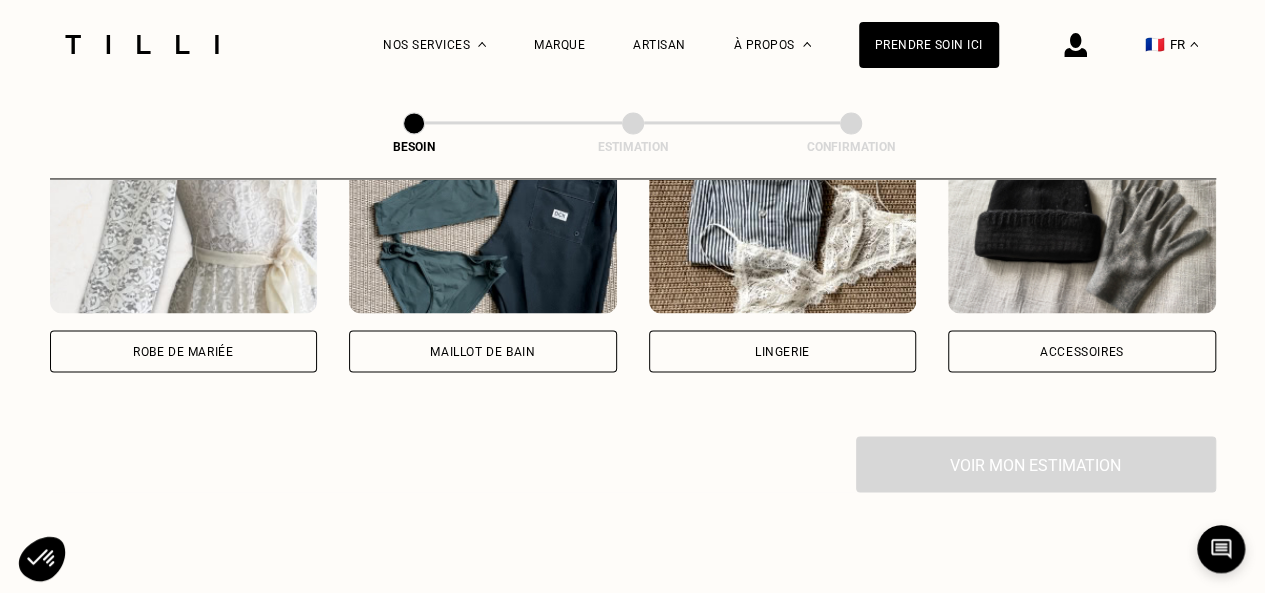 click on "Robe de mariée" at bounding box center (184, 351) 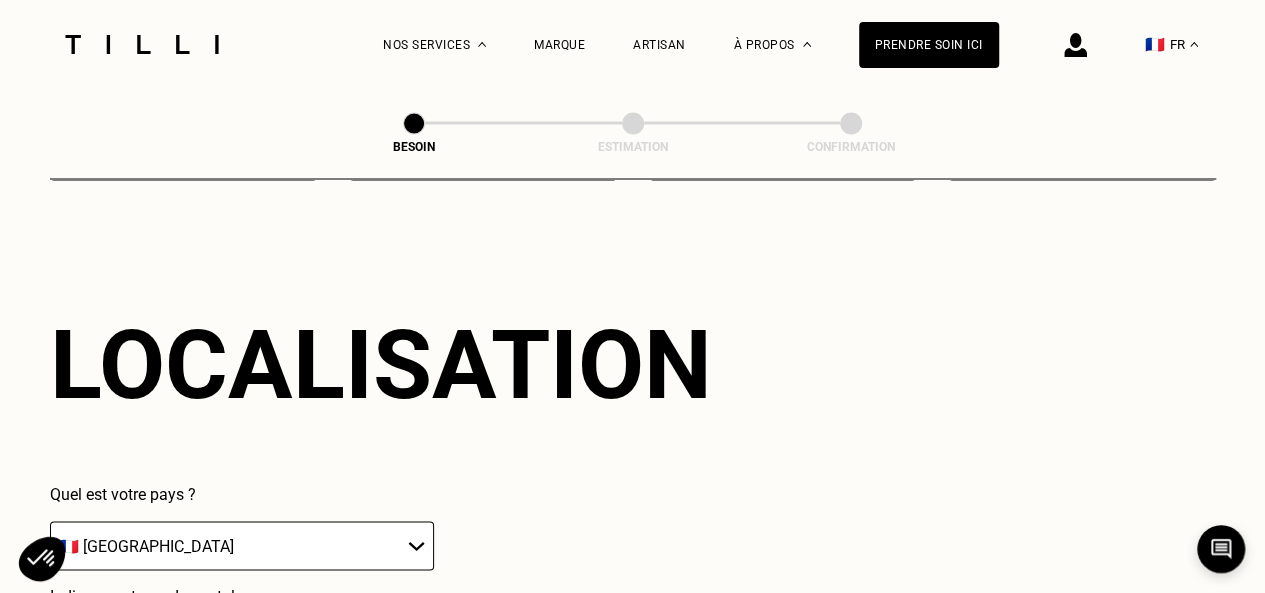 scroll, scrollTop: 1943, scrollLeft: 0, axis: vertical 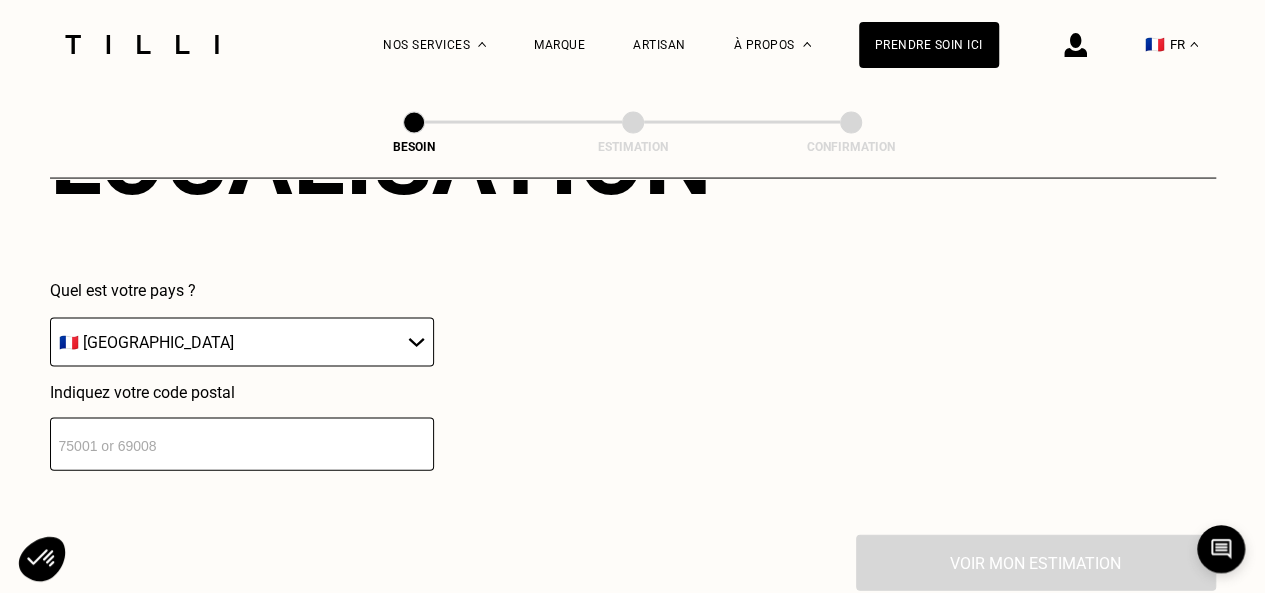 click at bounding box center (242, 444) 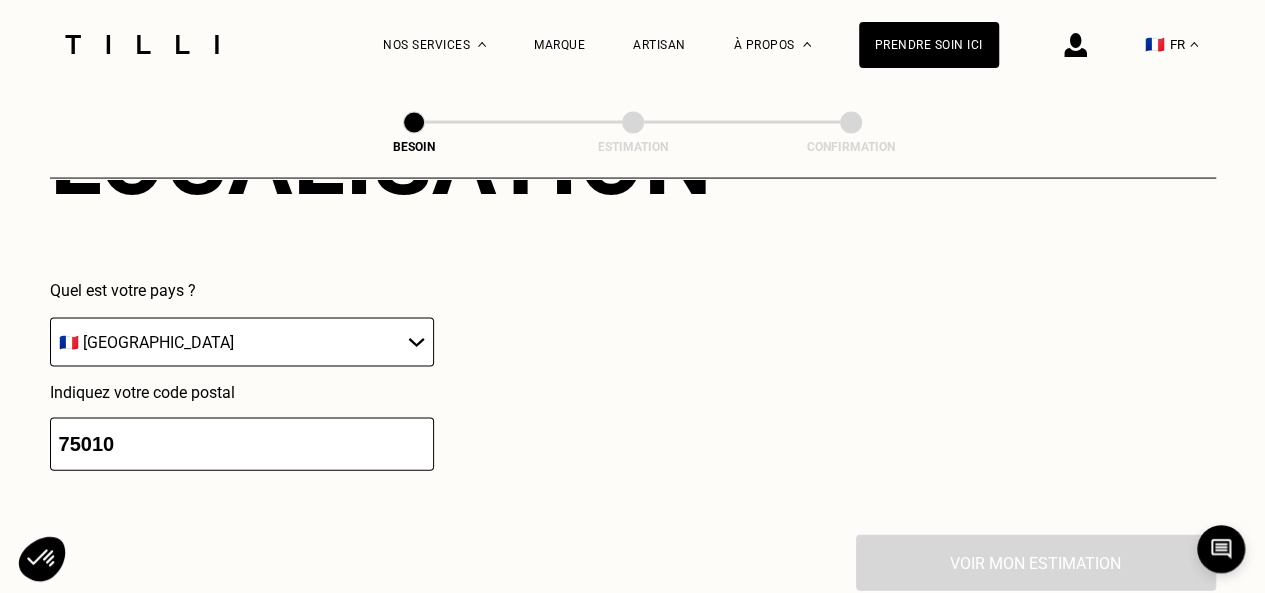 type on "75010" 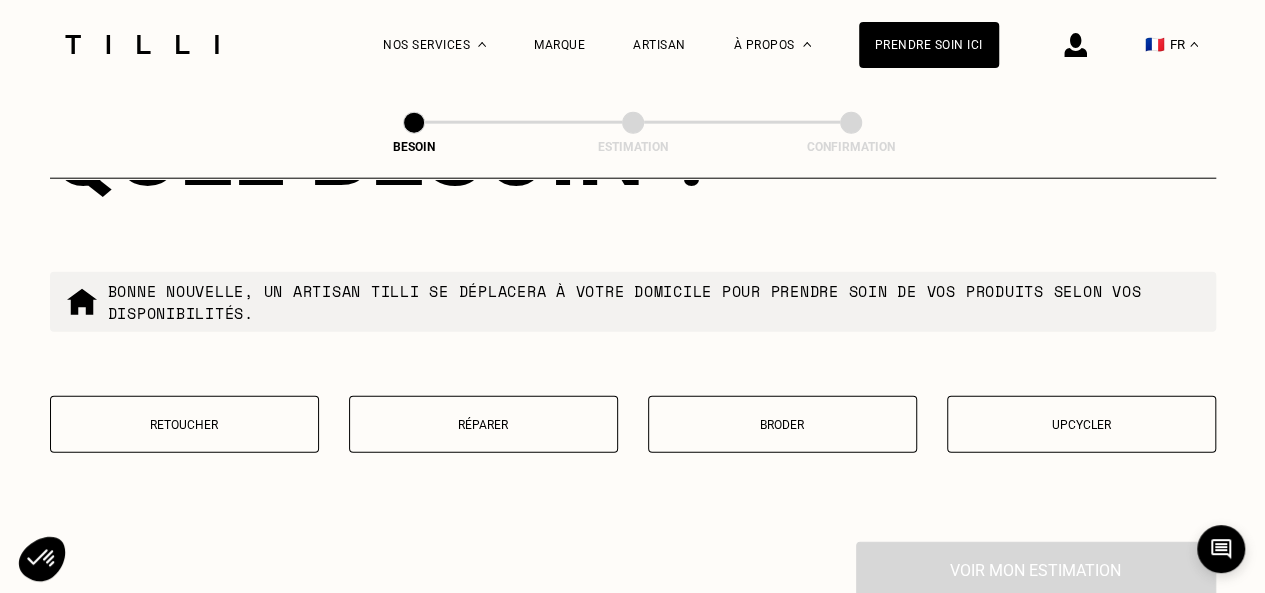 scroll, scrollTop: 2446, scrollLeft: 0, axis: vertical 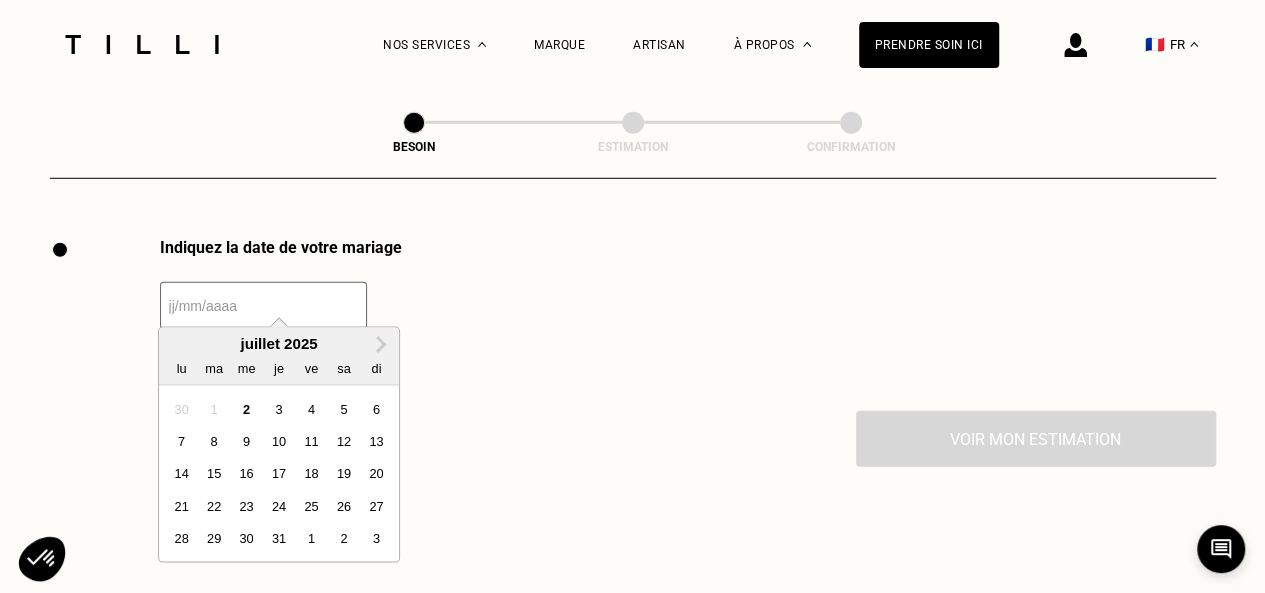 click at bounding box center (263, 306) 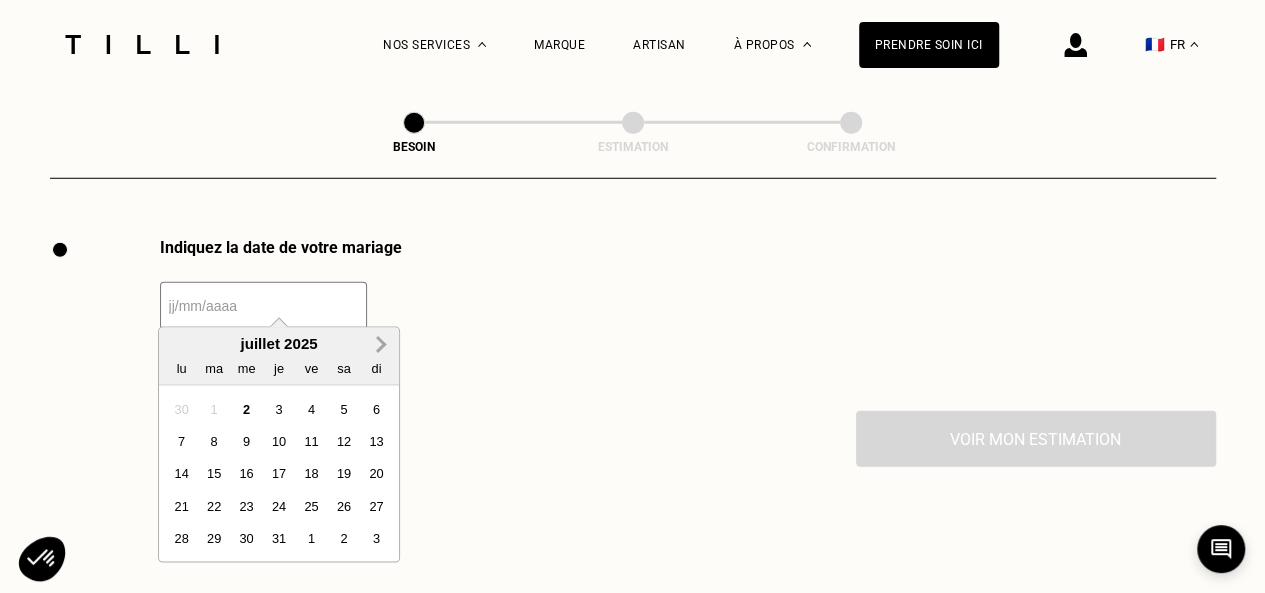 click on "Next Month" at bounding box center (381, 346) 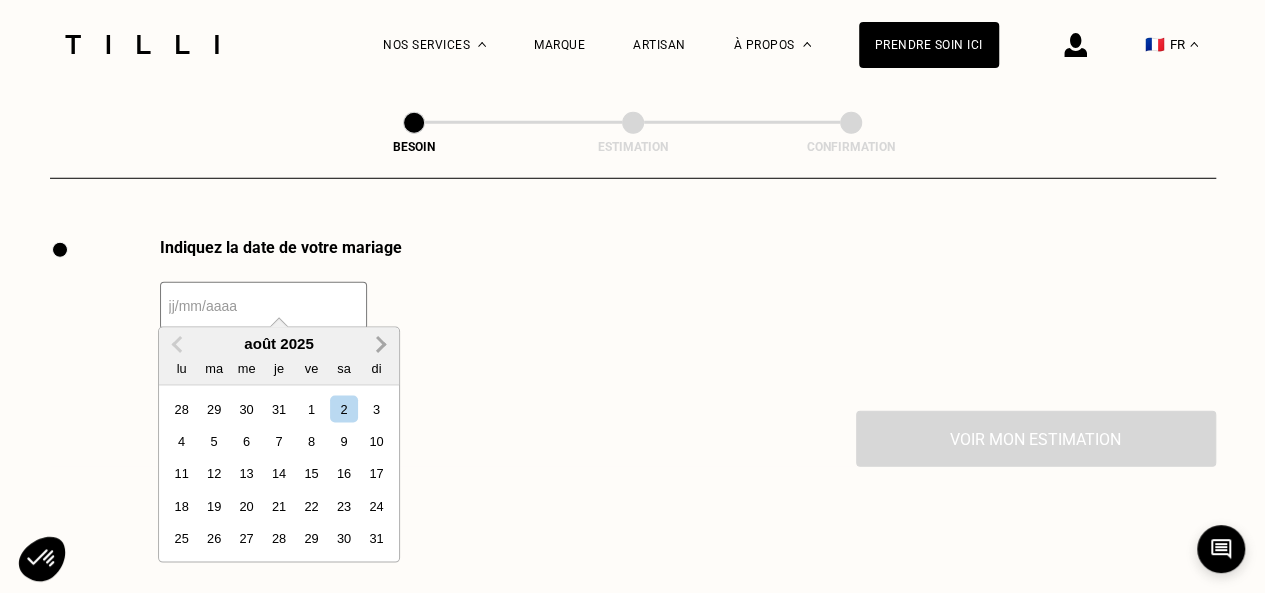 click on "Next Month" at bounding box center (381, 346) 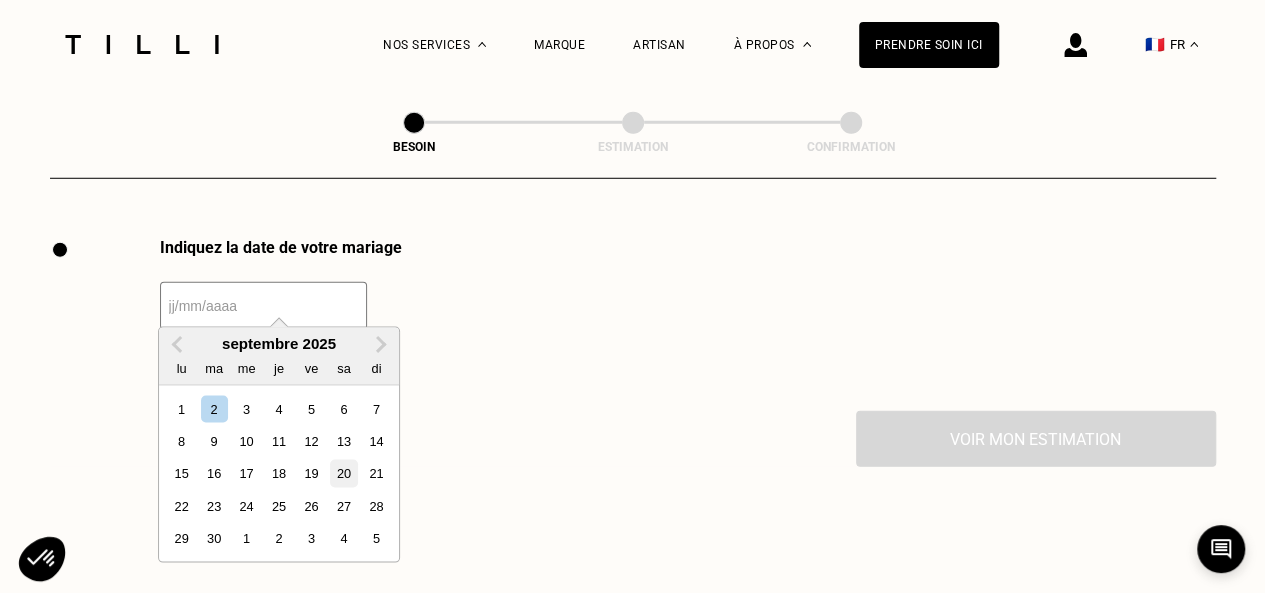 click on "20" at bounding box center (343, 473) 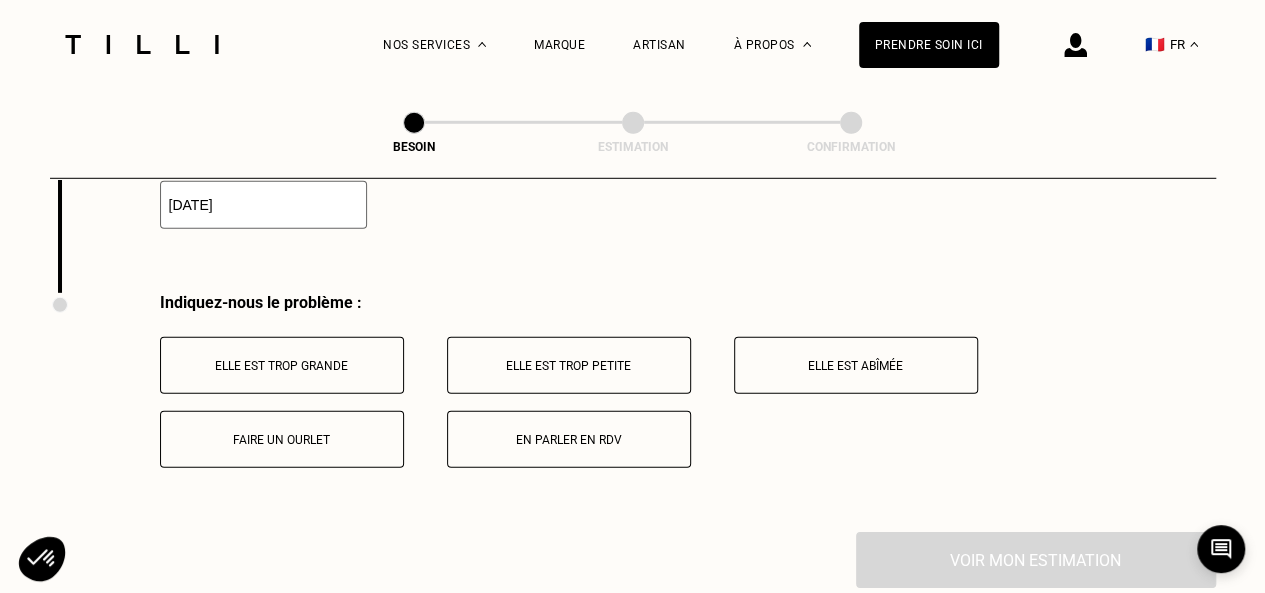 scroll, scrollTop: 2852, scrollLeft: 0, axis: vertical 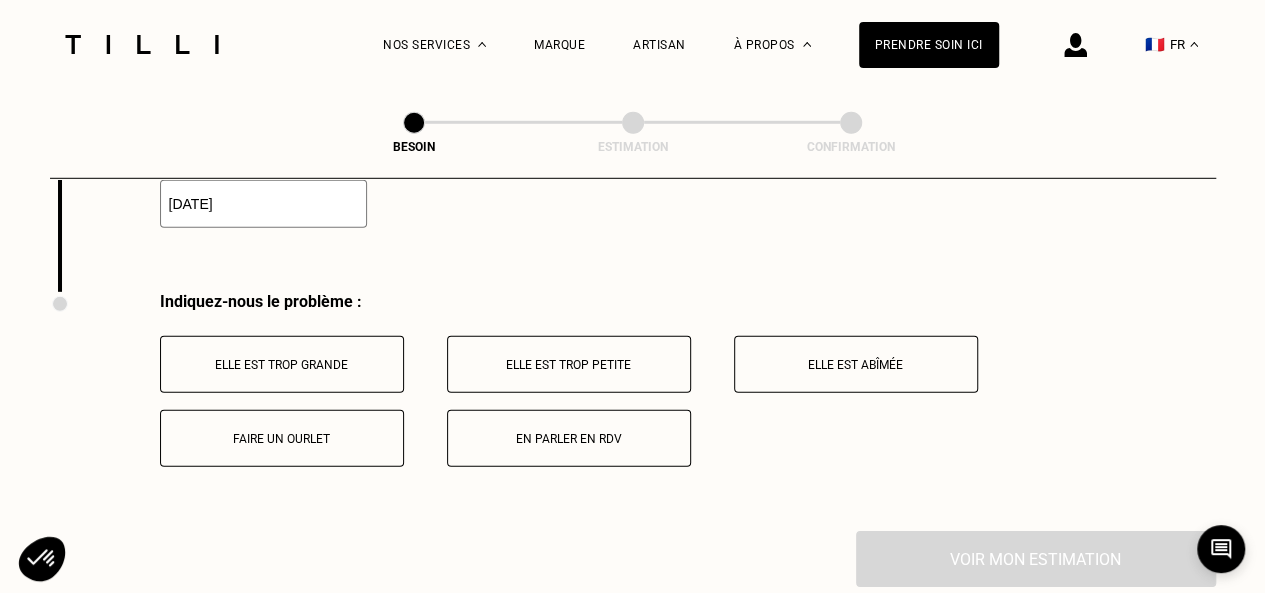 click on "Elle est trop grande" at bounding box center [282, 364] 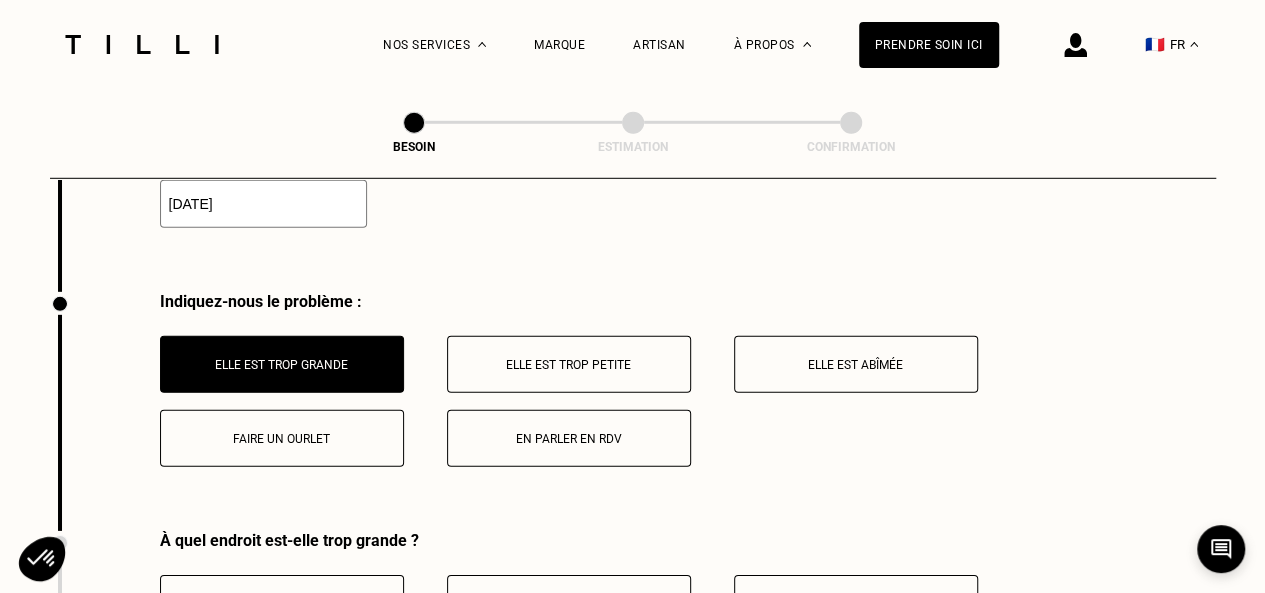 click on "Faire un ourlet" at bounding box center (282, 439) 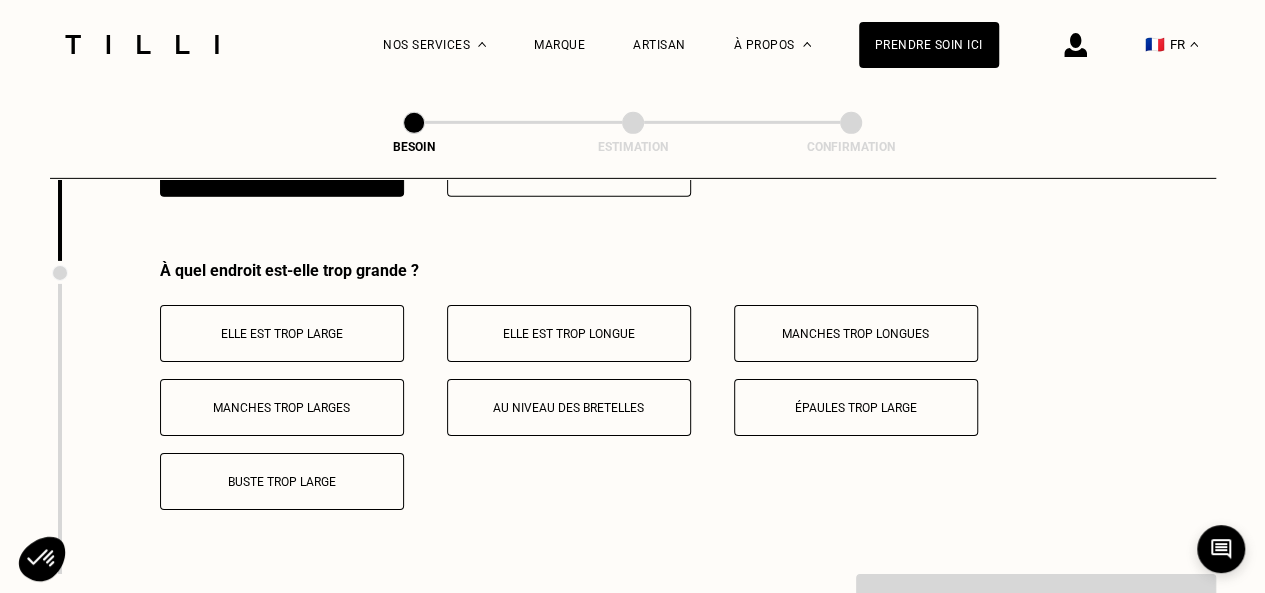 scroll, scrollTop: 3124, scrollLeft: 0, axis: vertical 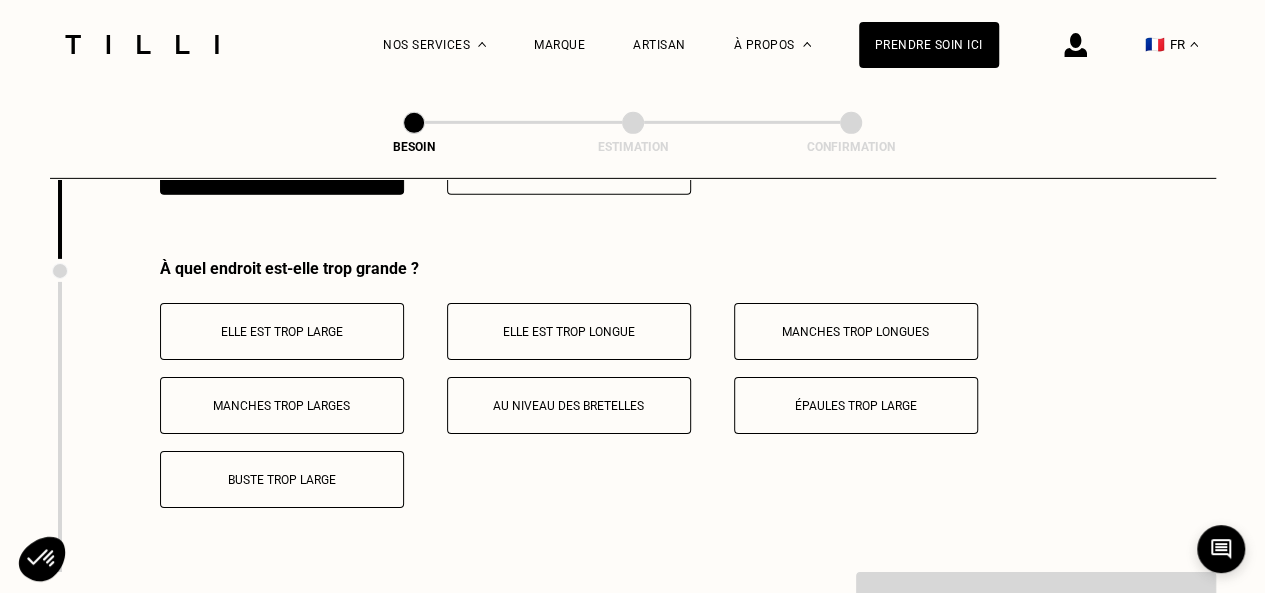click on "Au niveau des bretelles" at bounding box center (569, 406) 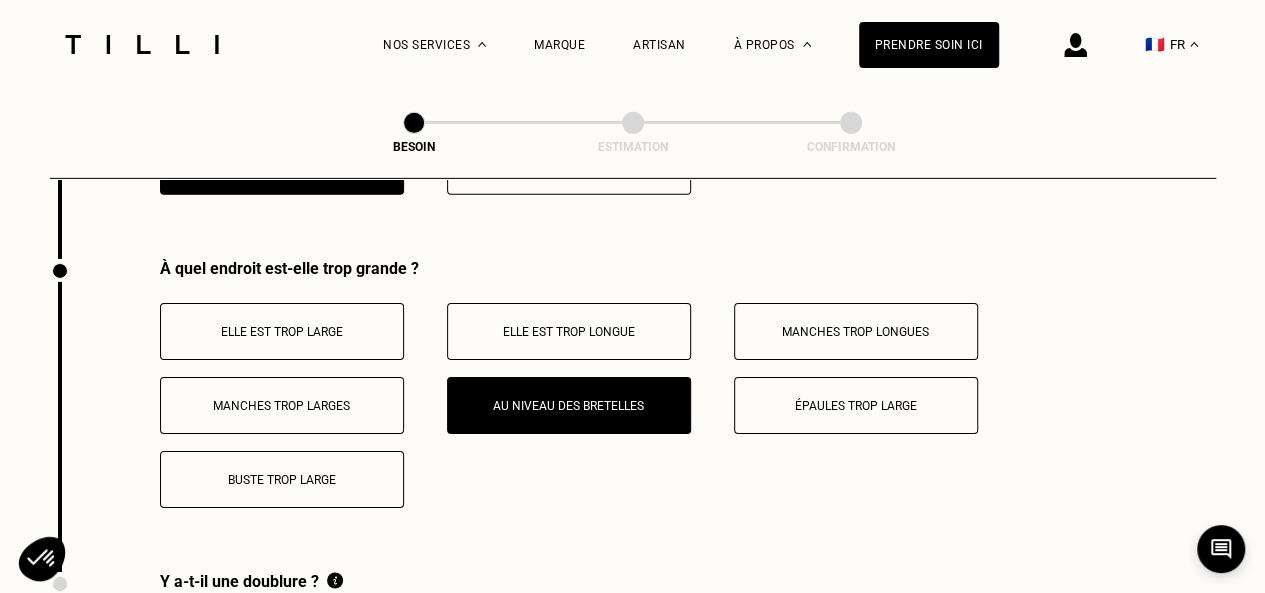 click on "Elle est trop large" at bounding box center [282, 332] 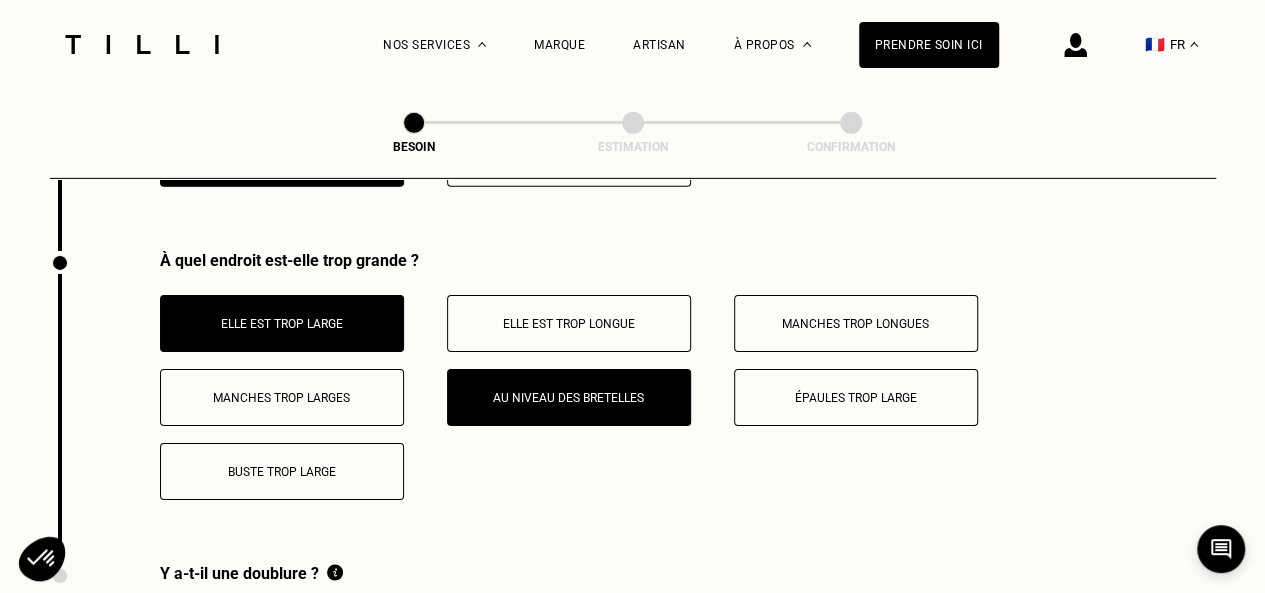 scroll, scrollTop: 3132, scrollLeft: 0, axis: vertical 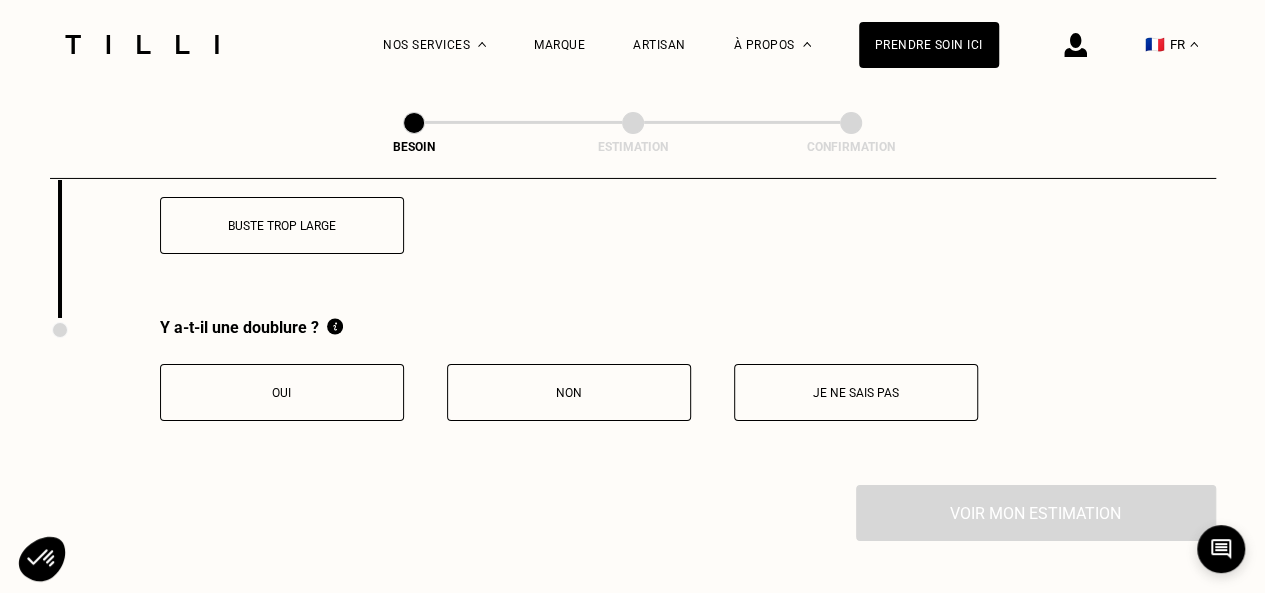 click on "Non" at bounding box center (569, 392) 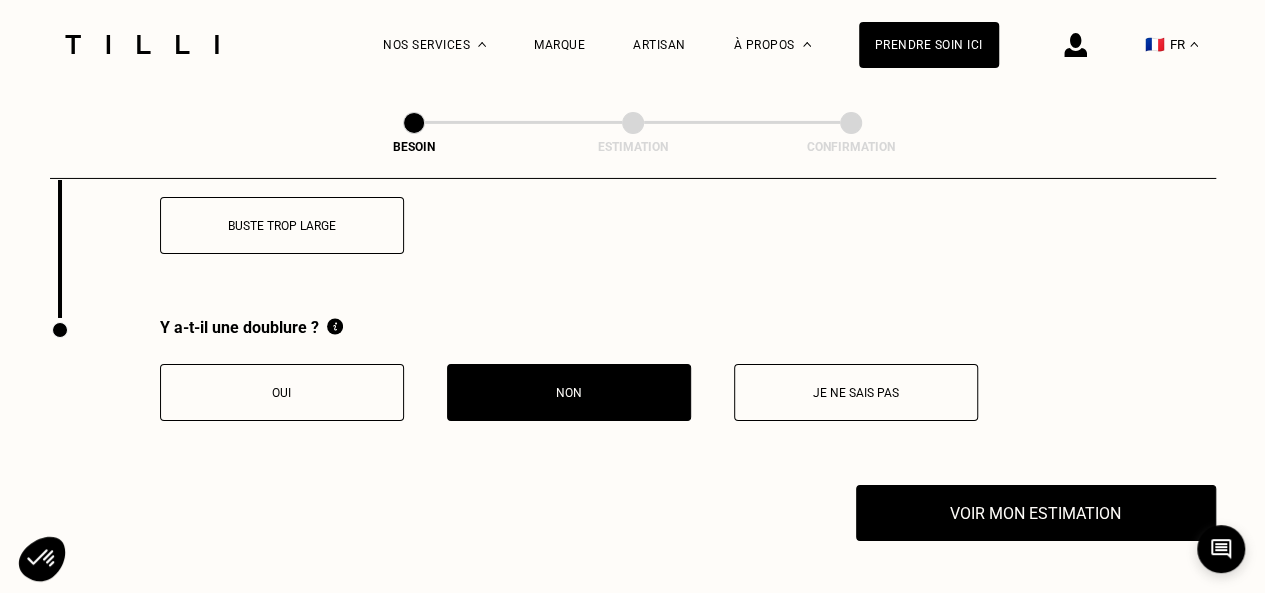 click on "Je ne sais pas" at bounding box center [856, 392] 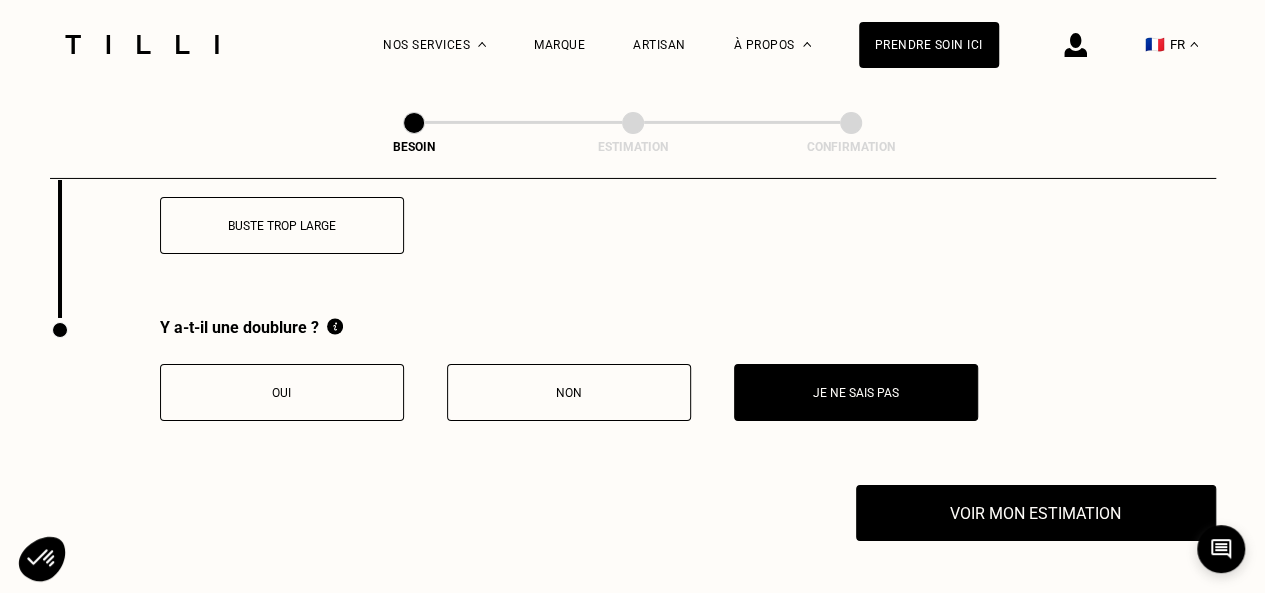 click on "Non" at bounding box center [569, 392] 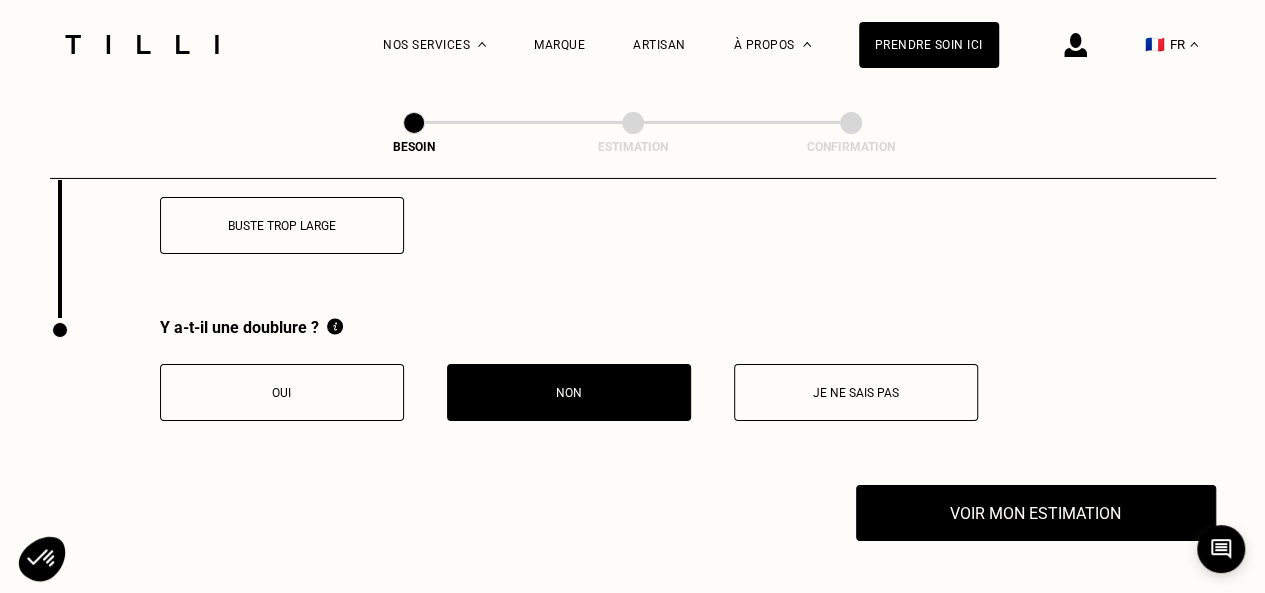 click on "Oui" at bounding box center [282, 392] 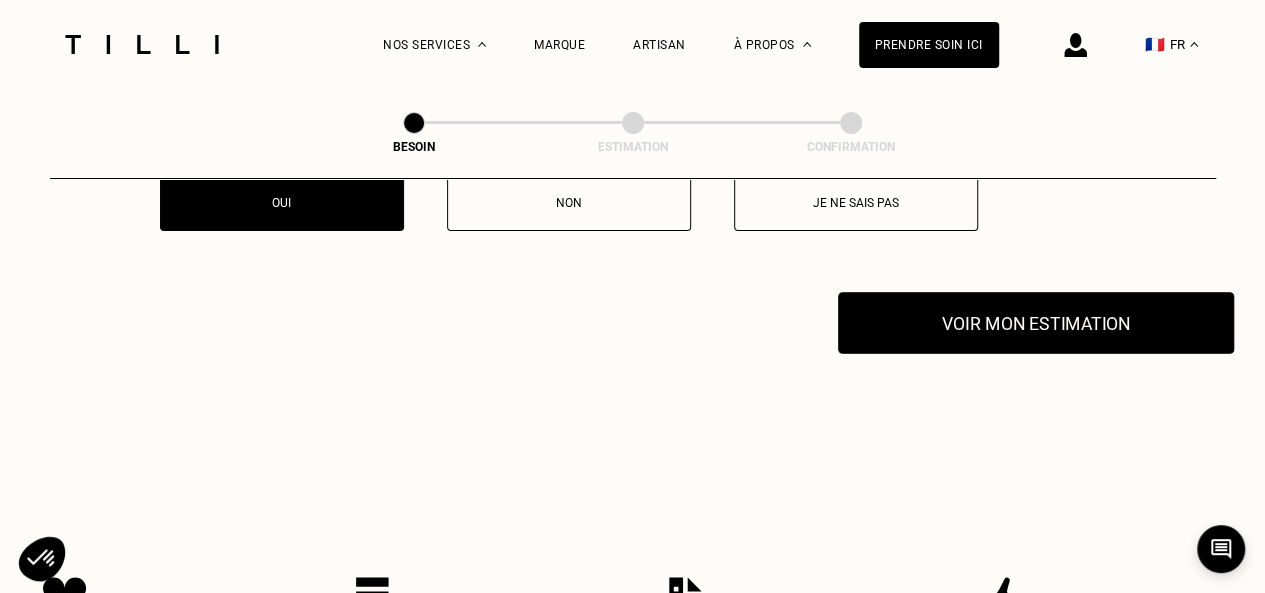 scroll, scrollTop: 3570, scrollLeft: 0, axis: vertical 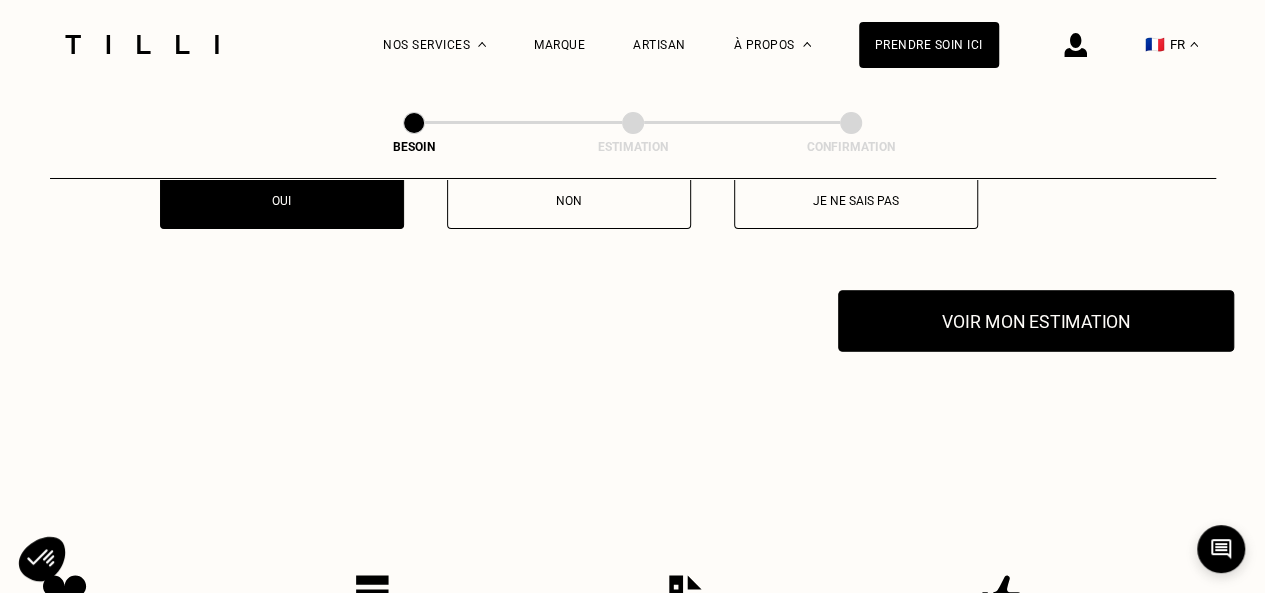 click on "Voir mon estimation" at bounding box center (1036, 321) 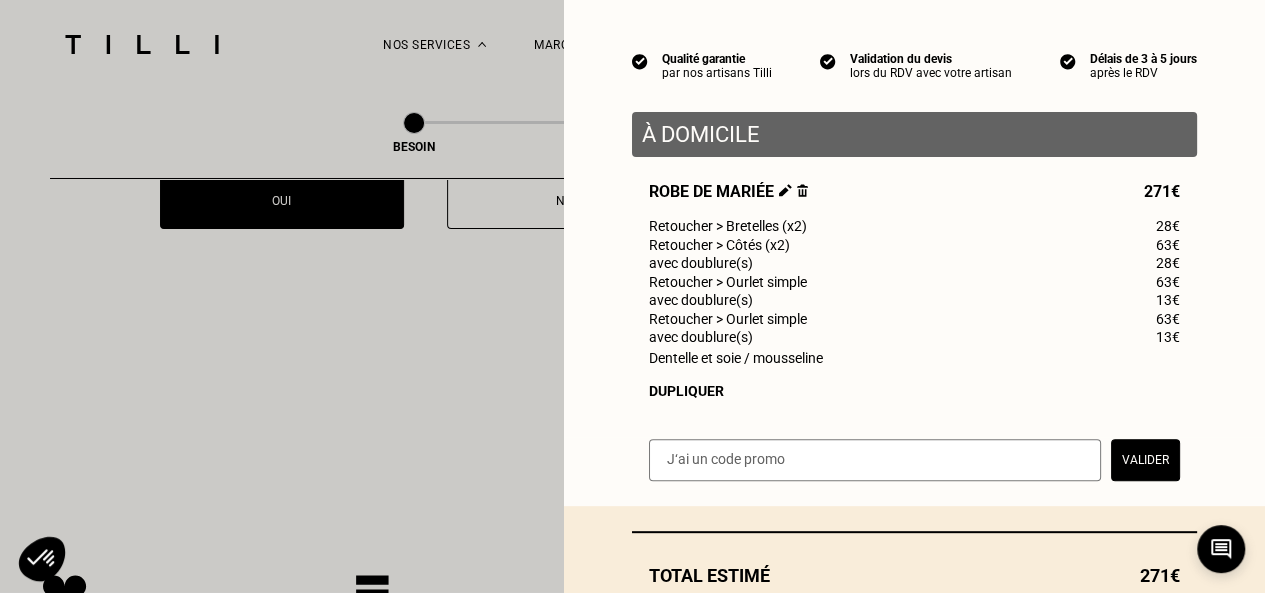 scroll, scrollTop: 70, scrollLeft: 0, axis: vertical 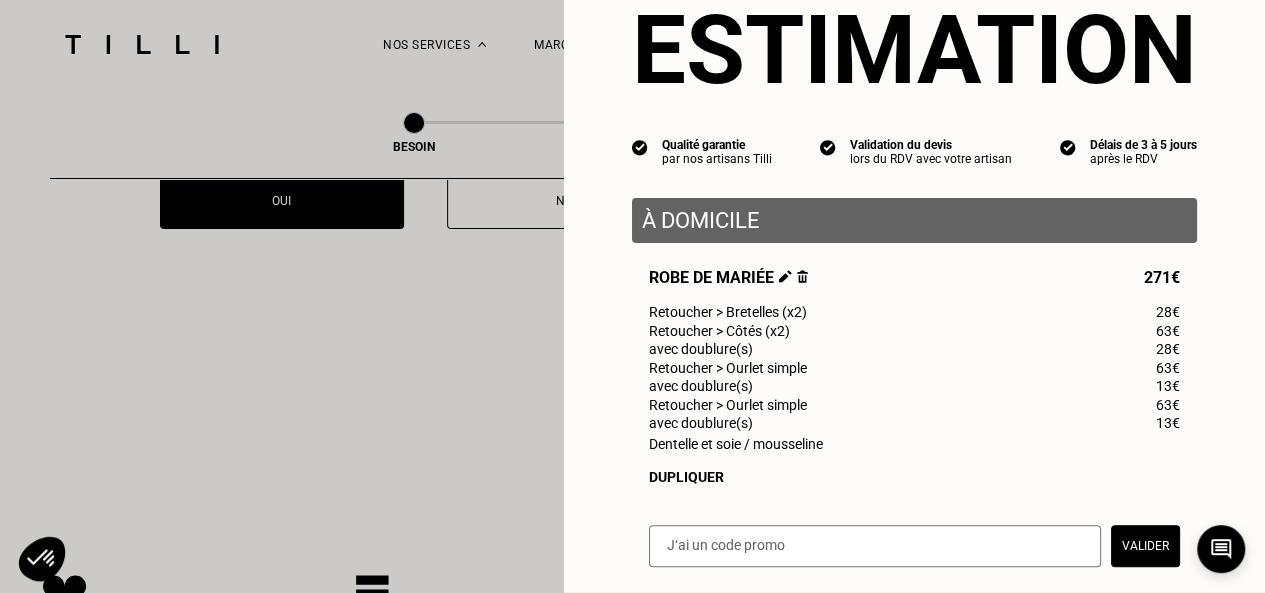 click at bounding box center (785, 276) 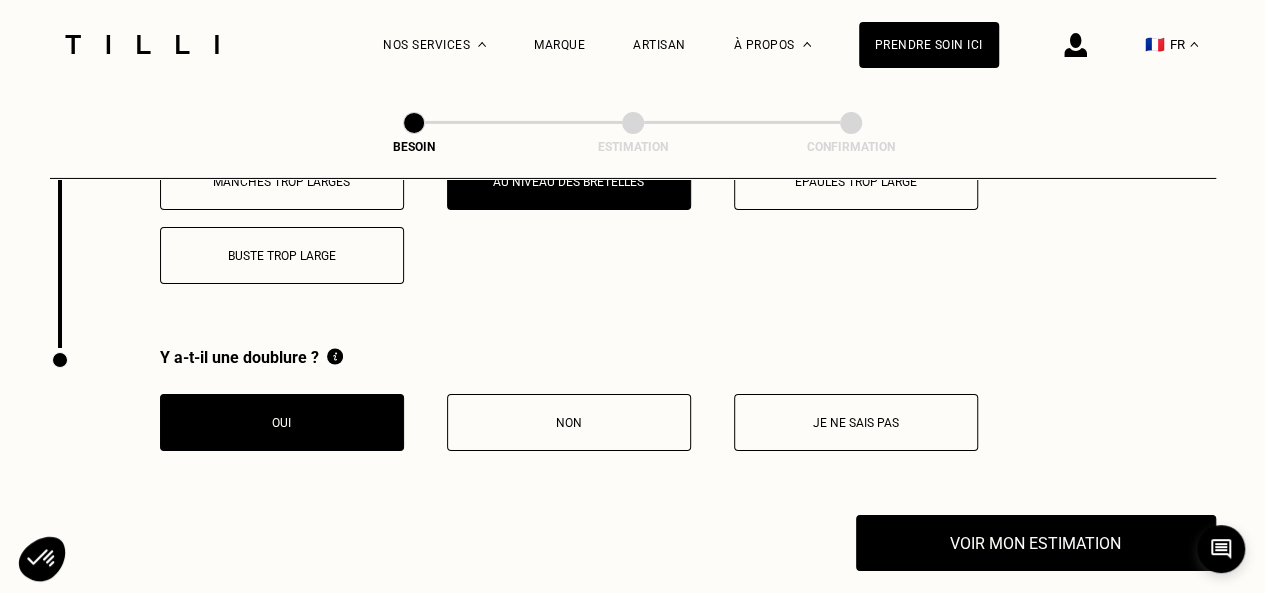 scroll, scrollTop: 3401, scrollLeft: 0, axis: vertical 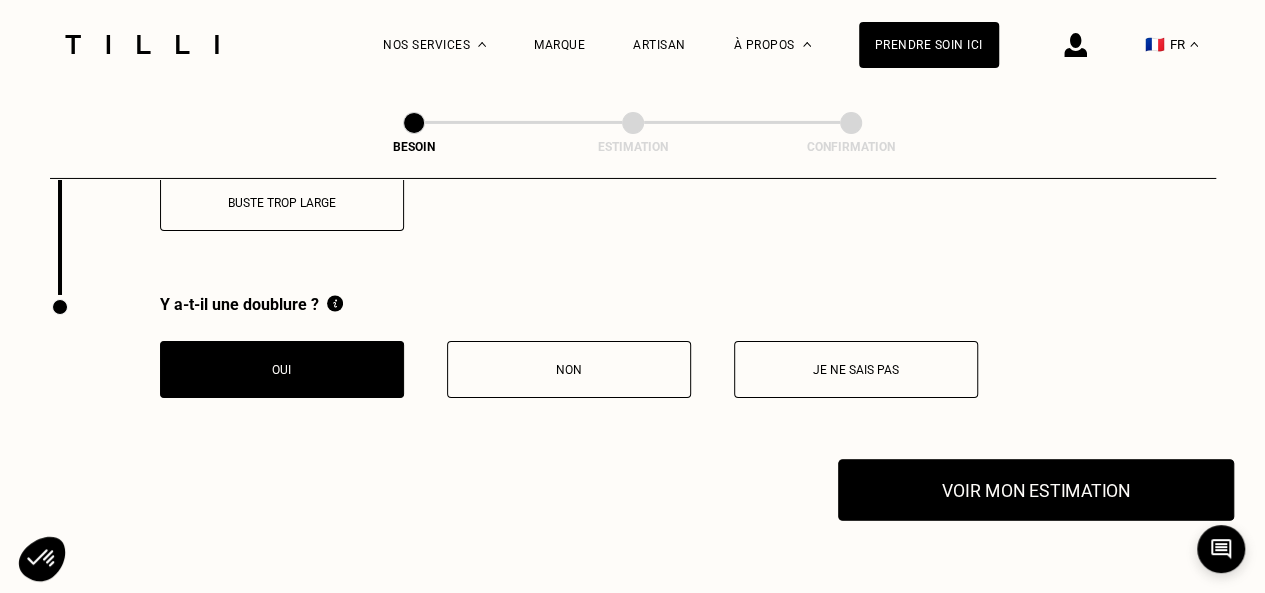 click on "Voir mon estimation" at bounding box center [1036, 490] 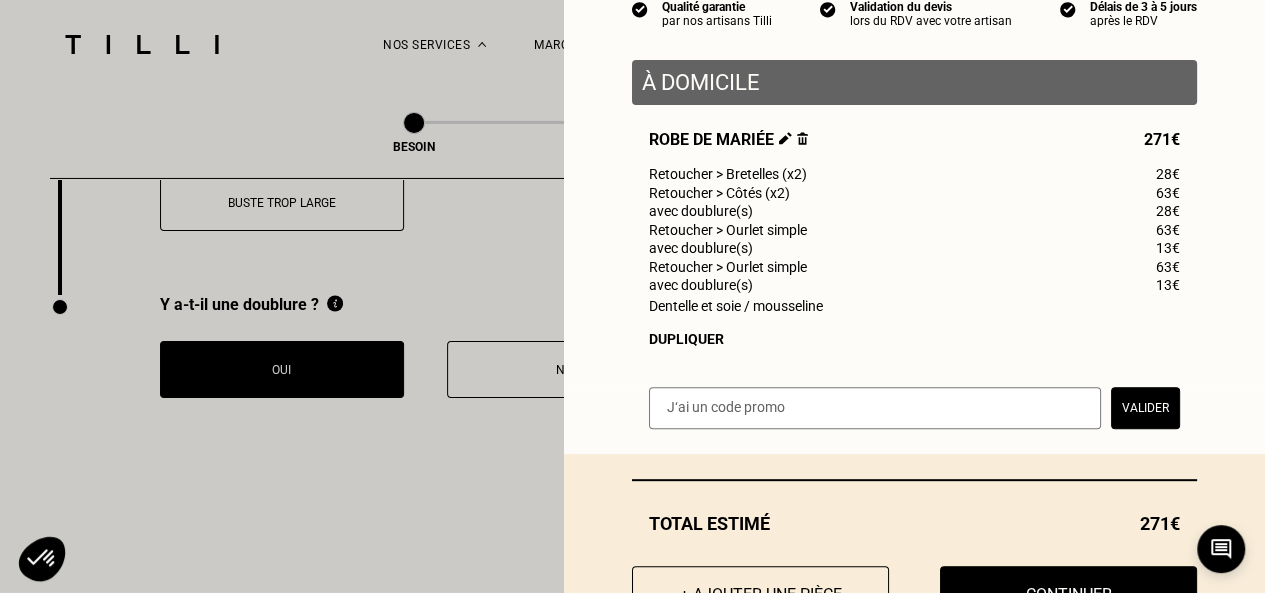scroll, scrollTop: 205, scrollLeft: 0, axis: vertical 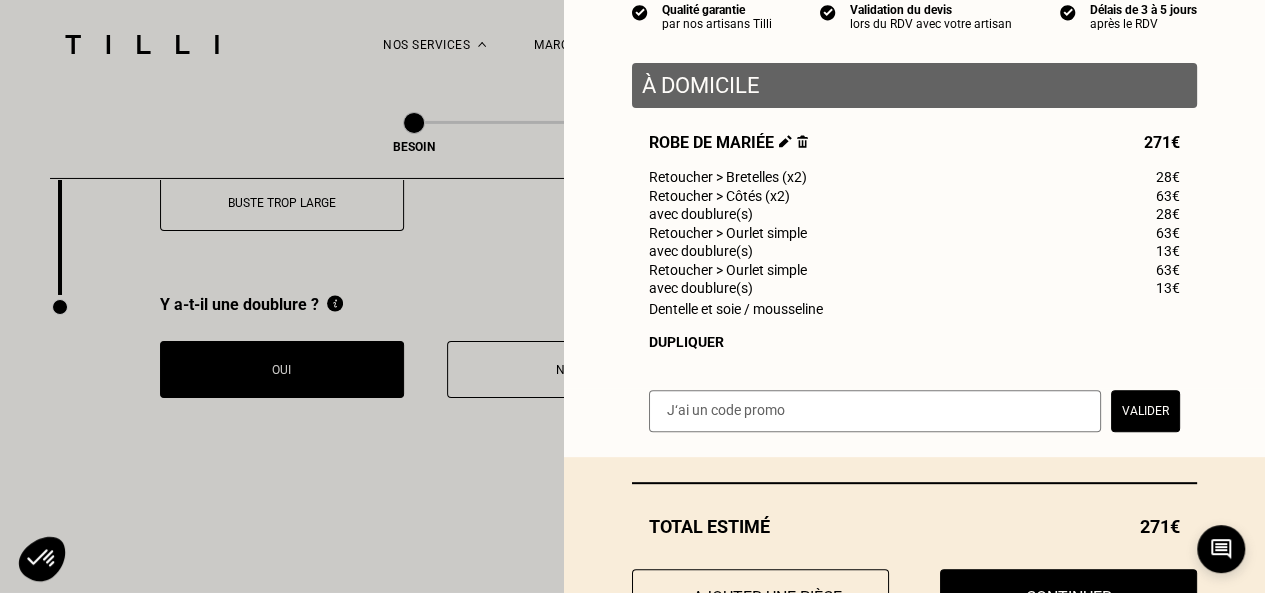 click on "Dupliquer" at bounding box center (914, 342) 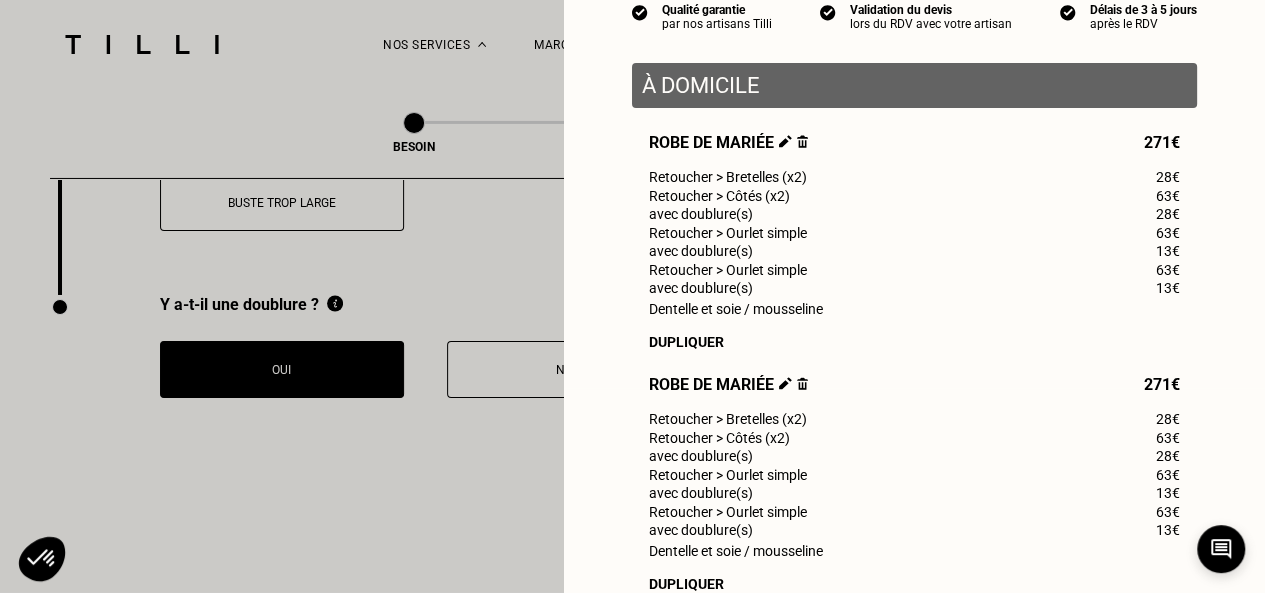 click at bounding box center [785, 141] 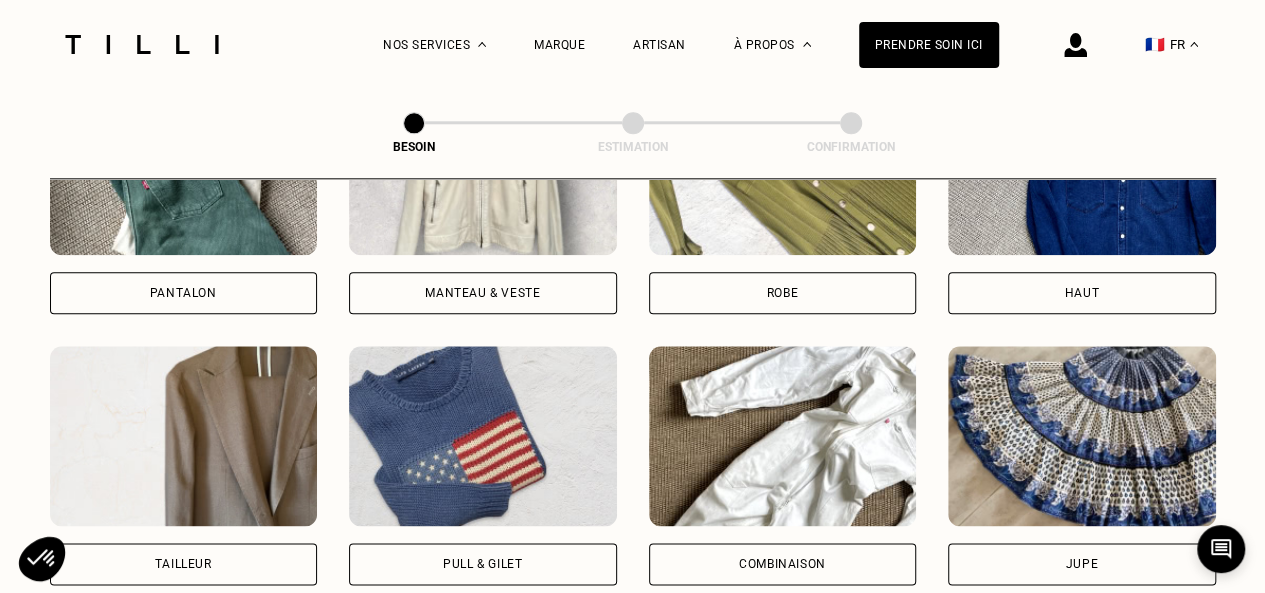 scroll, scrollTop: 1065, scrollLeft: 0, axis: vertical 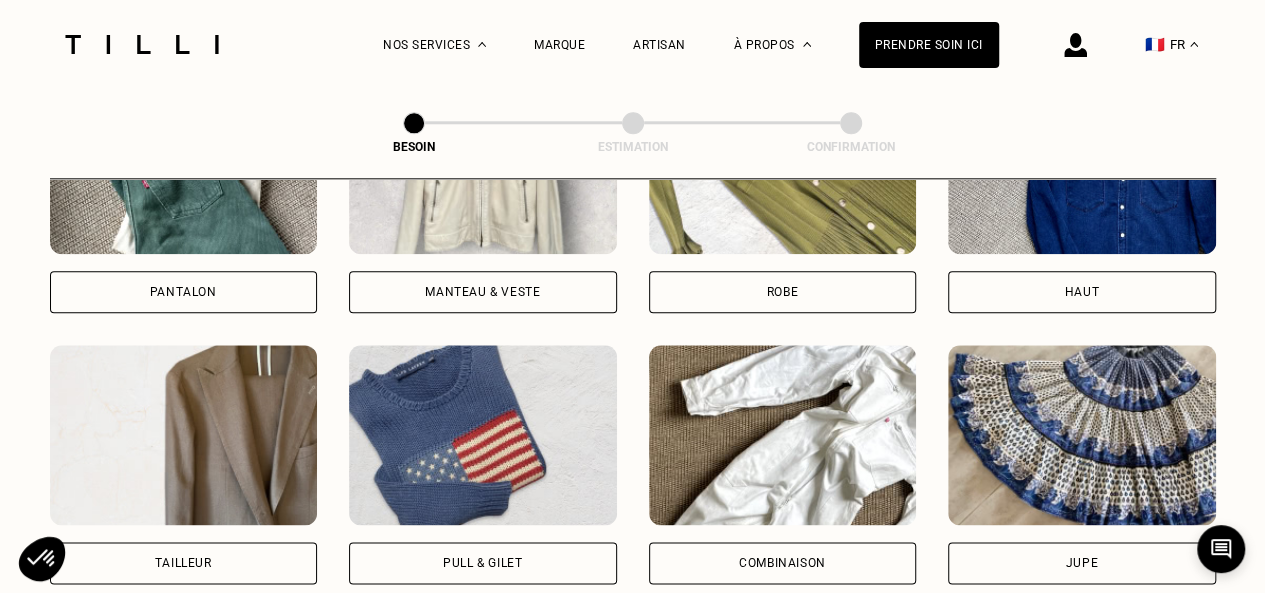 click on "Haut" at bounding box center (1082, 292) 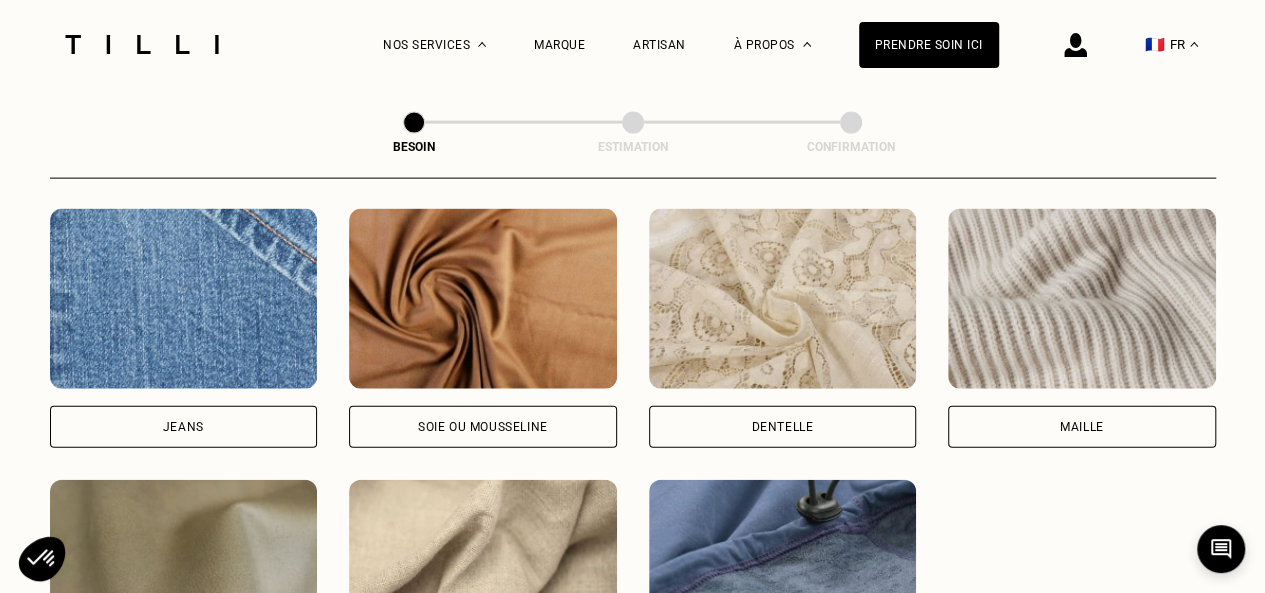 scroll, scrollTop: 2139, scrollLeft: 0, axis: vertical 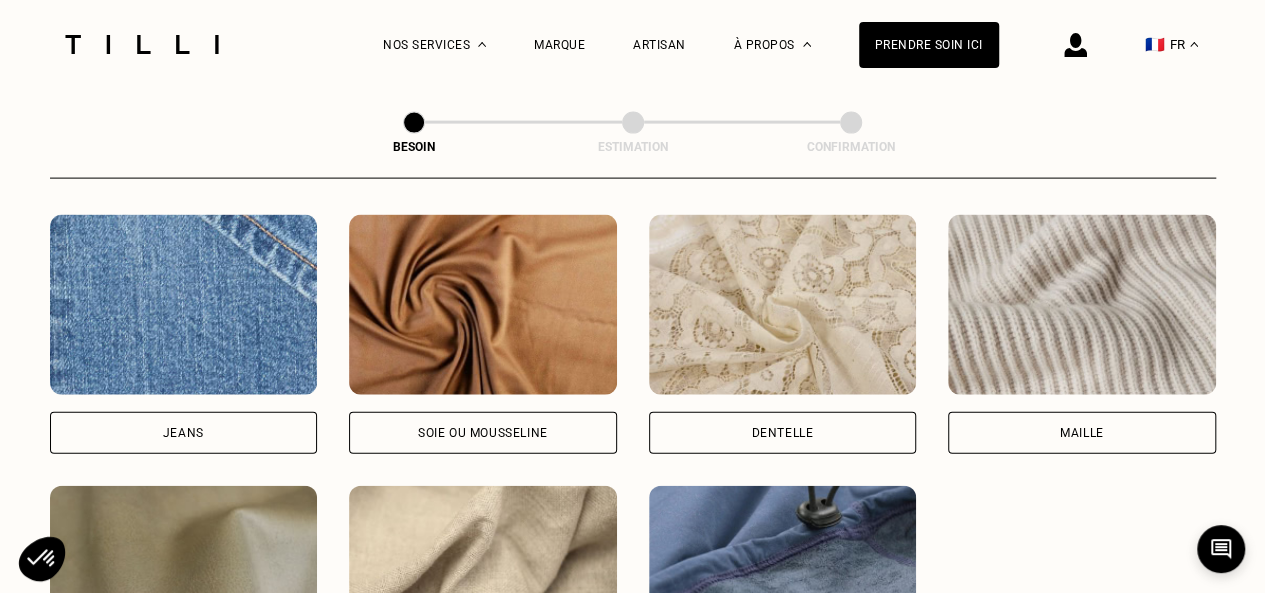 click on "Soie ou mousseline" at bounding box center (483, 433) 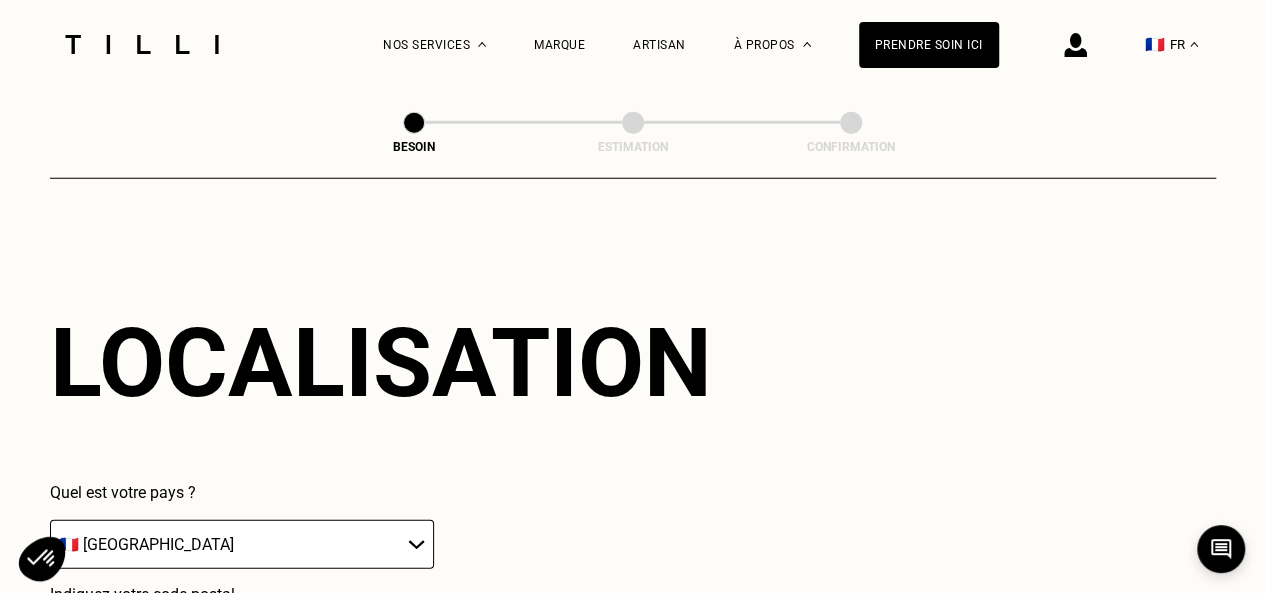 scroll, scrollTop: 2686, scrollLeft: 0, axis: vertical 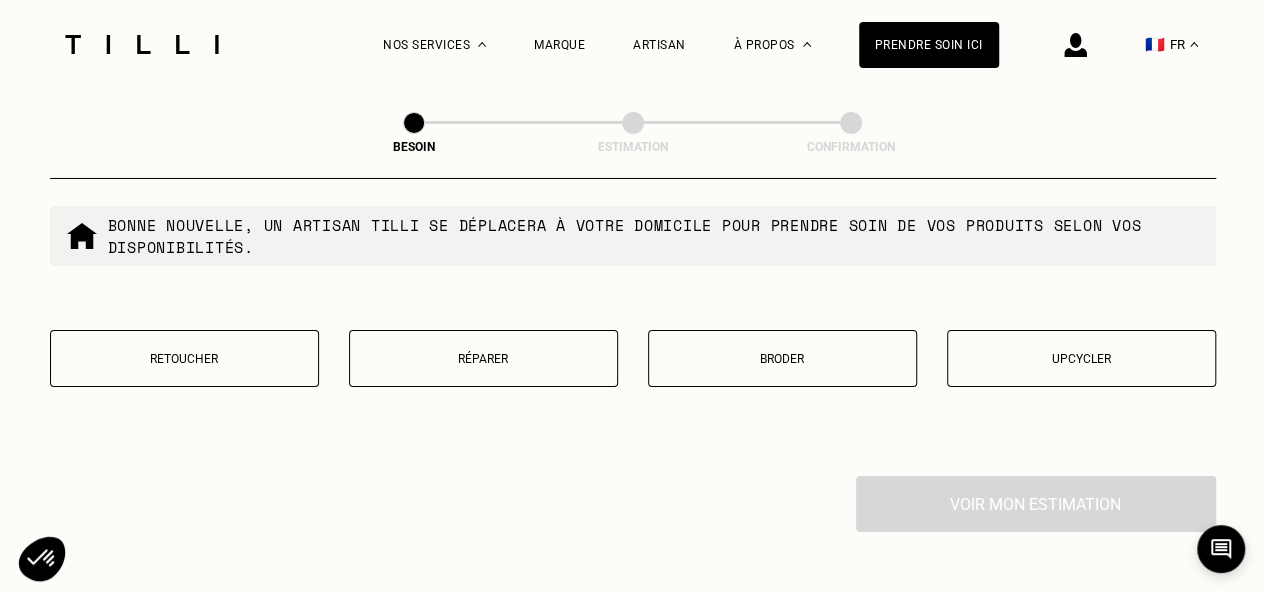 click on "Retoucher" at bounding box center [184, 358] 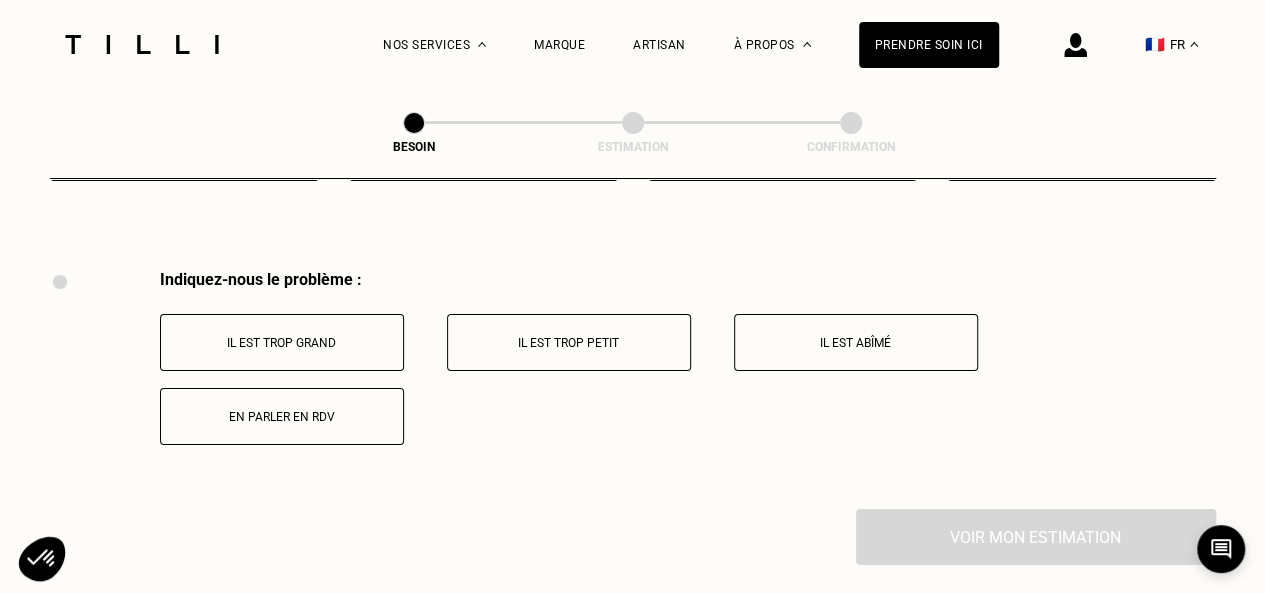 scroll, scrollTop: 3696, scrollLeft: 0, axis: vertical 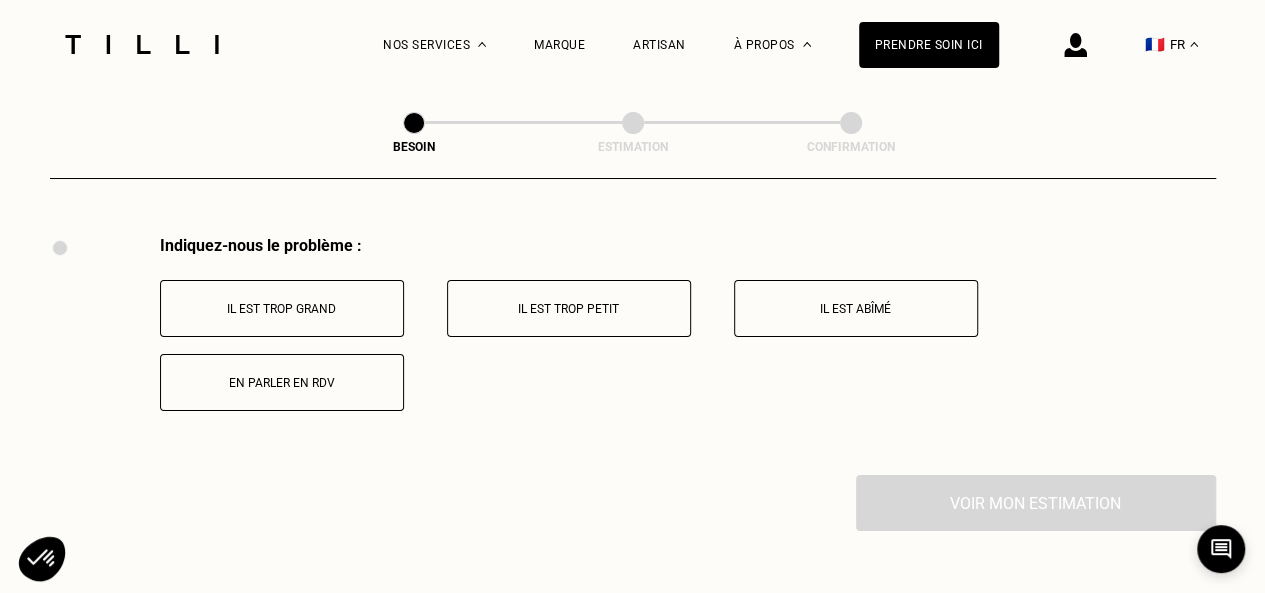 click on "Il est trop grand" at bounding box center [282, 309] 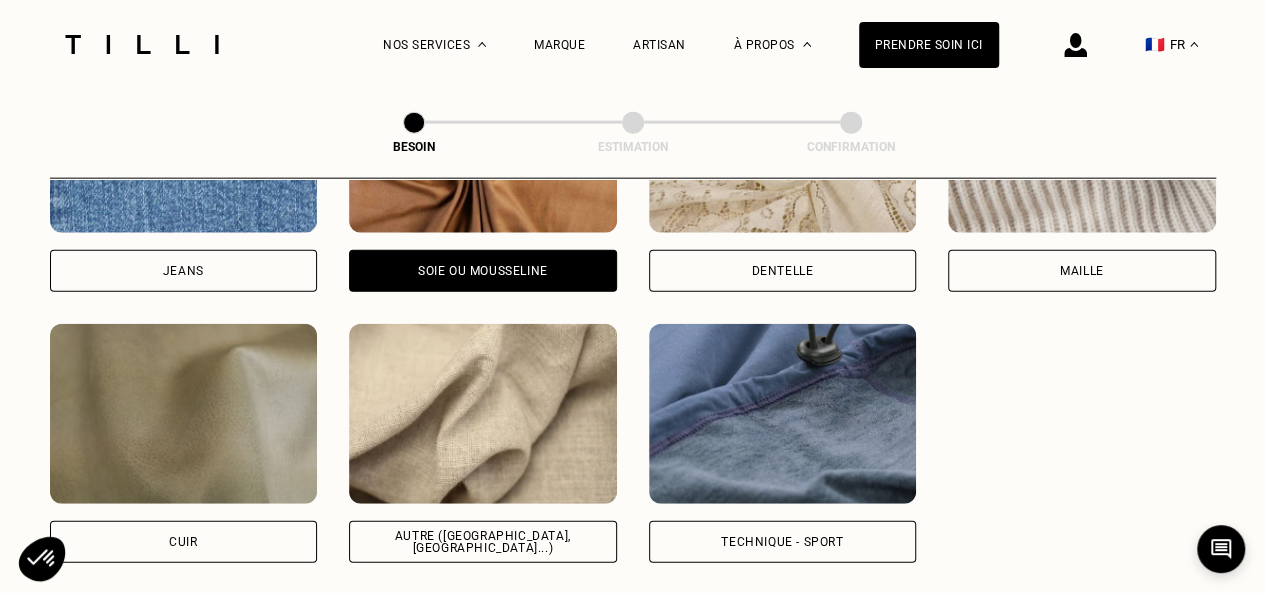 scroll, scrollTop: 2305, scrollLeft: 0, axis: vertical 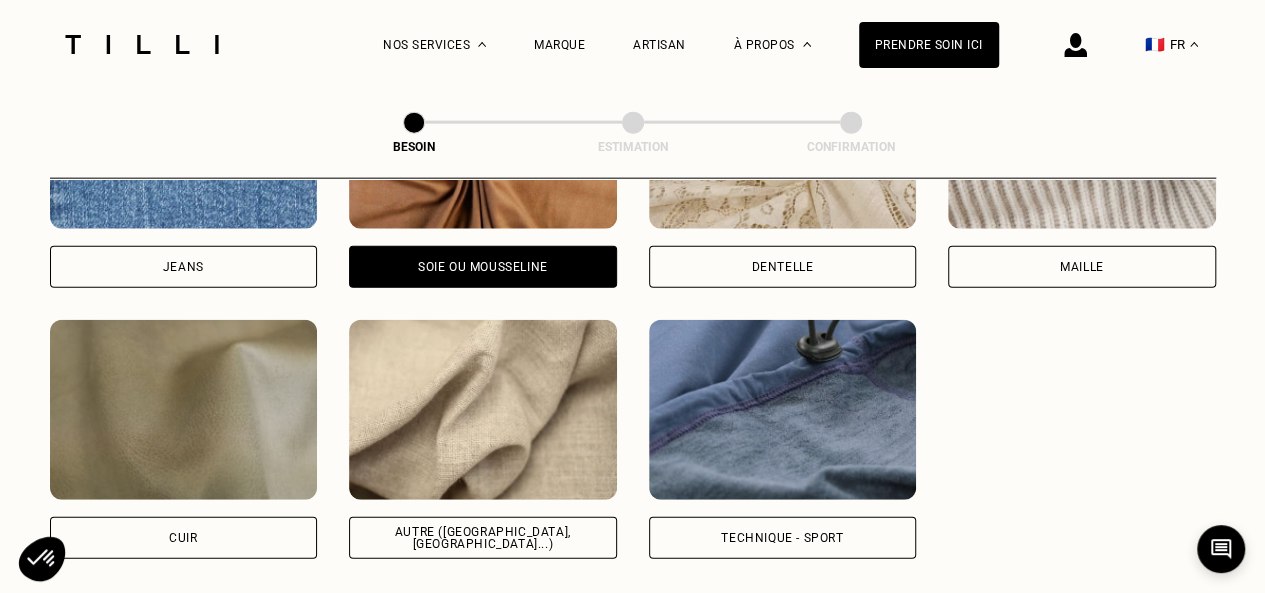 click on "Autre ([GEOGRAPHIC_DATA], [GEOGRAPHIC_DATA]...)" at bounding box center [483, 538] 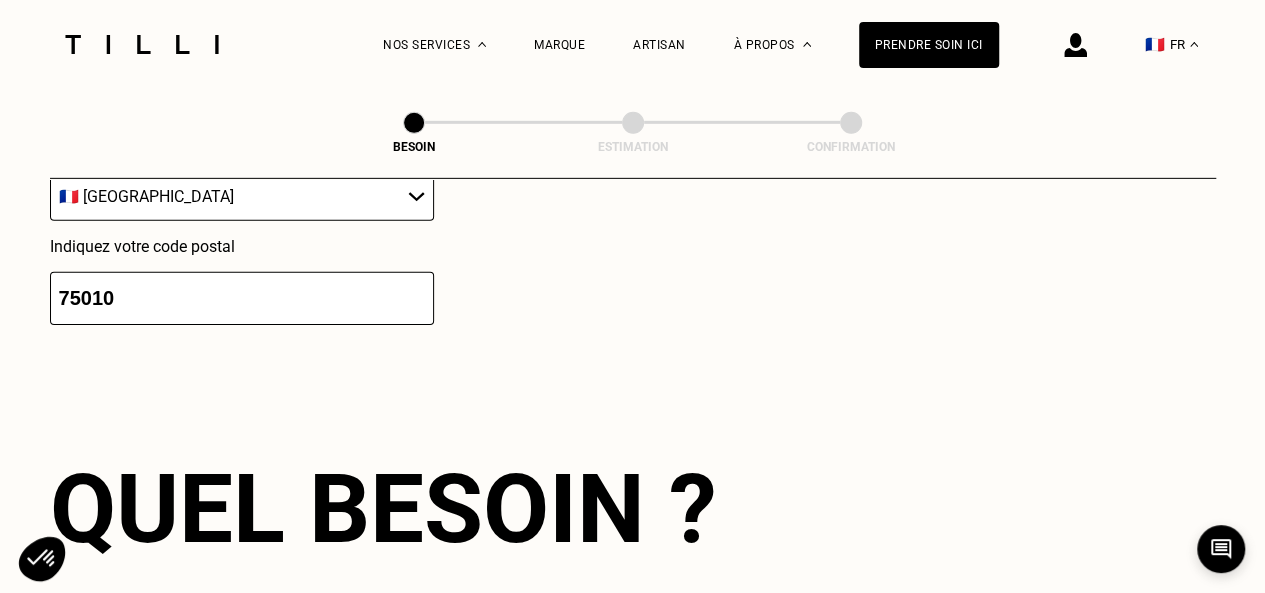 scroll, scrollTop: 3071, scrollLeft: 0, axis: vertical 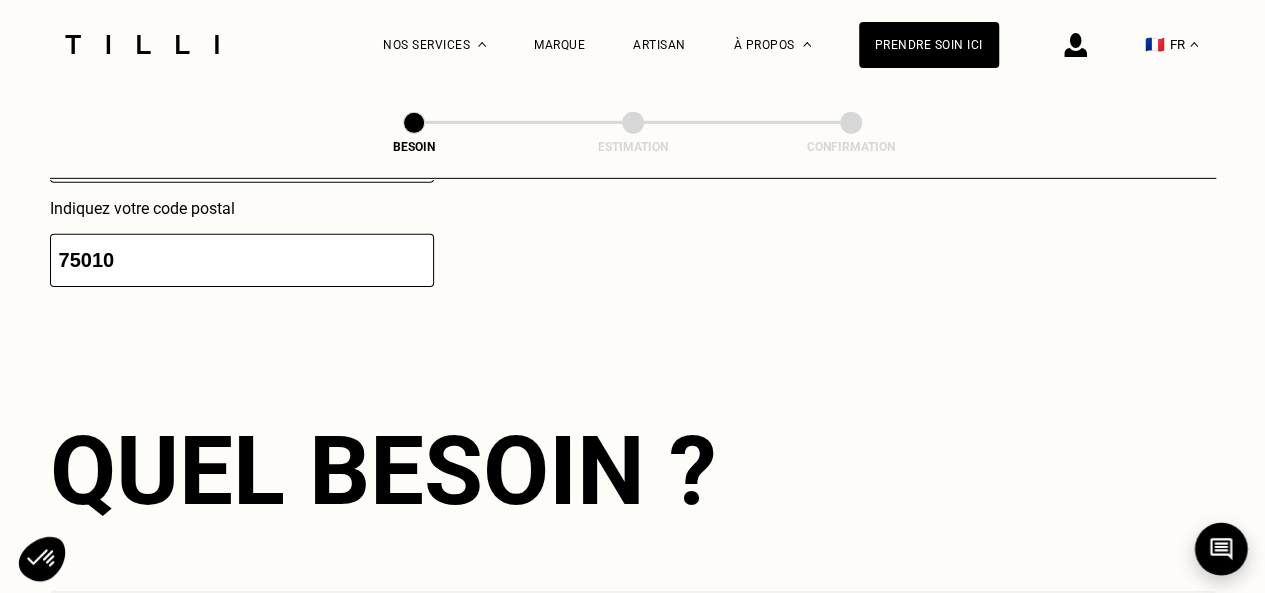 click 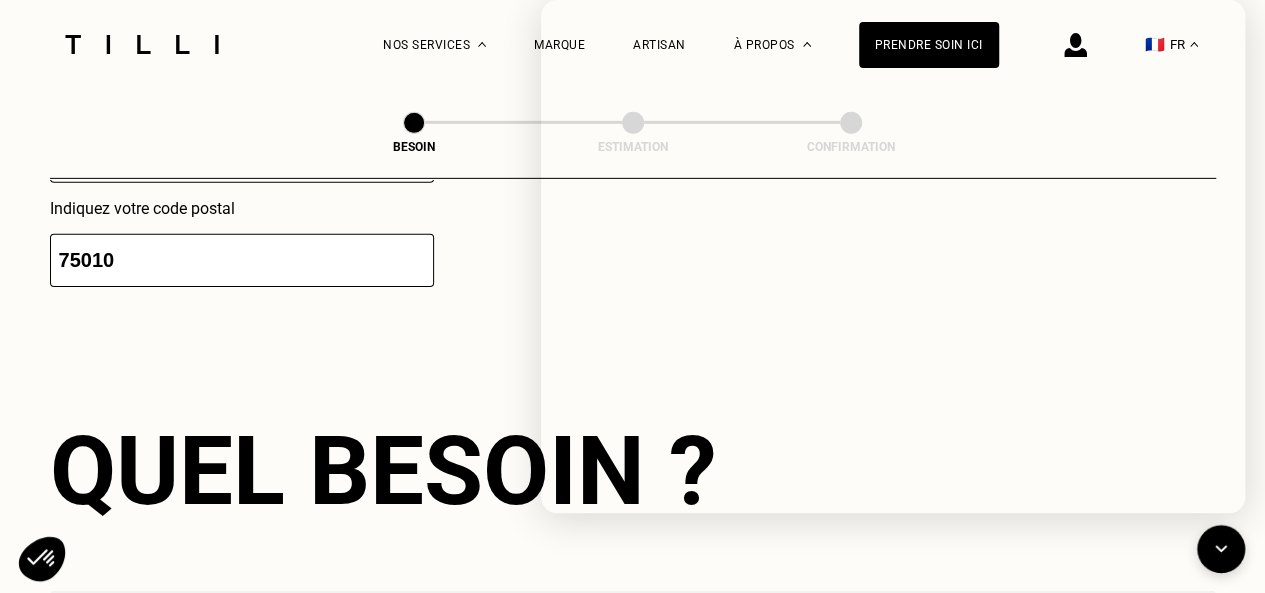 click on "Quel besoin ?" at bounding box center [633, 471] 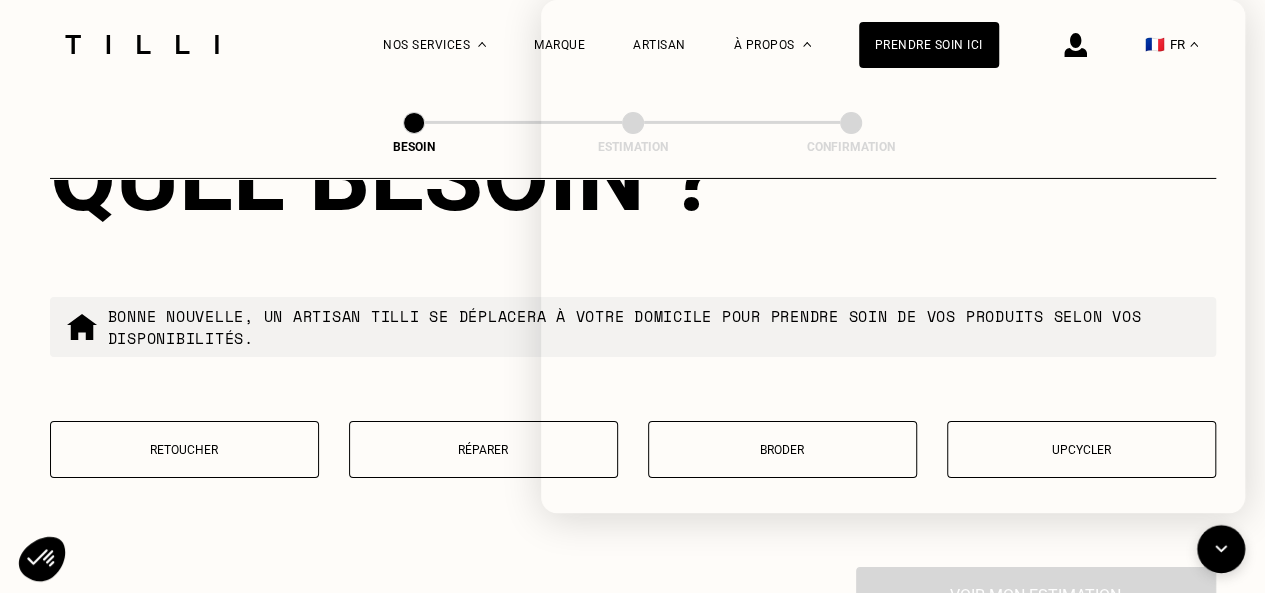 scroll, scrollTop: 3366, scrollLeft: 0, axis: vertical 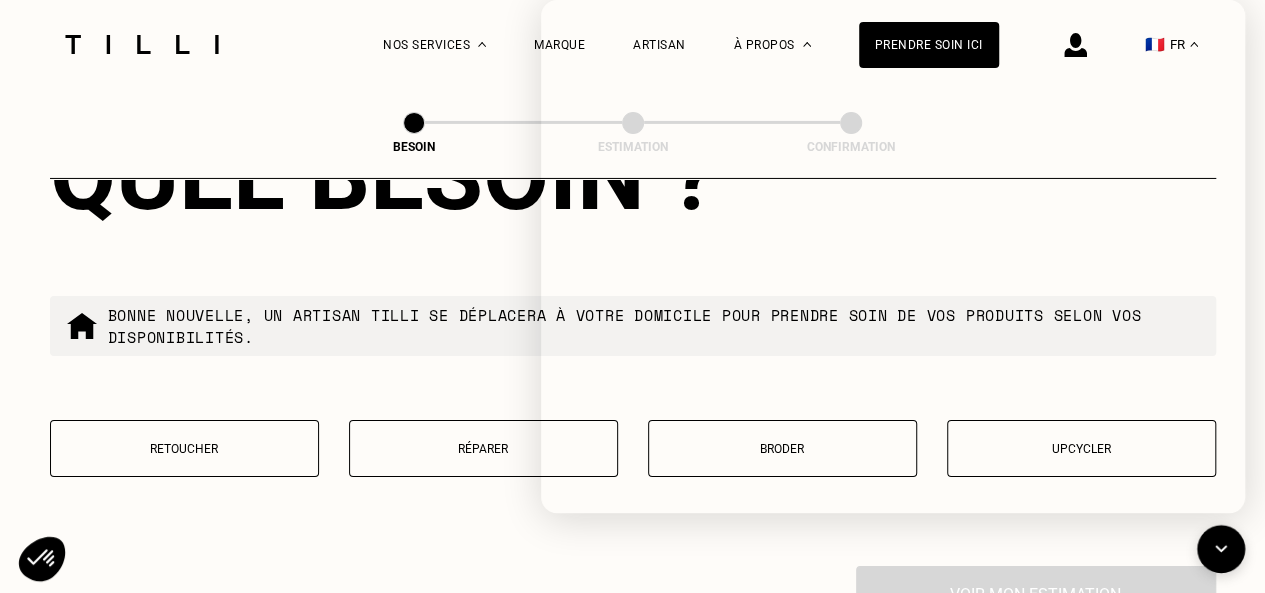 click on "Bonne nouvelle, un artisan tilli se déplacera à votre domicile pour prendre soin de vos produits selon vos disponibilités." at bounding box center [654, 326] 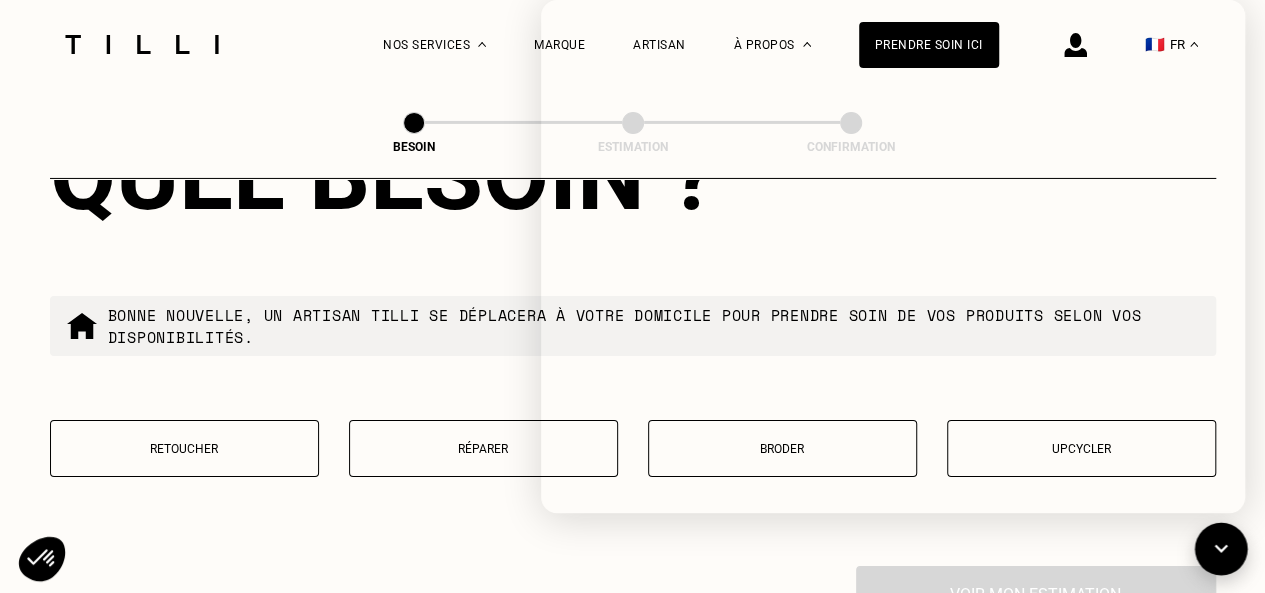click 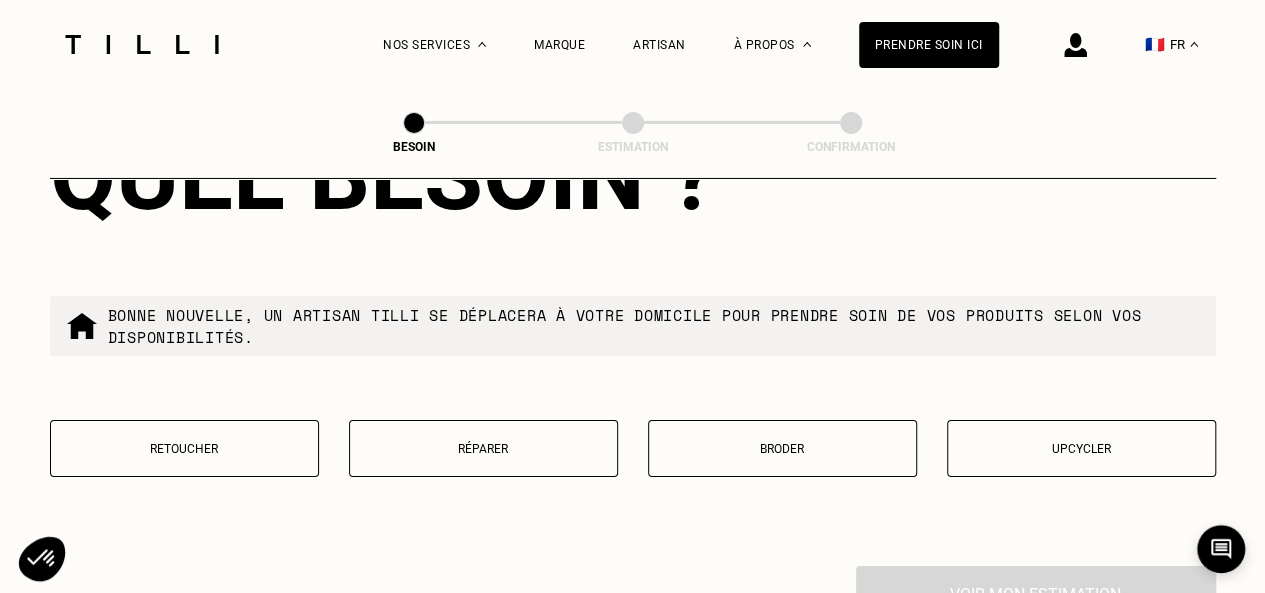 click on "Retoucher" at bounding box center (184, 449) 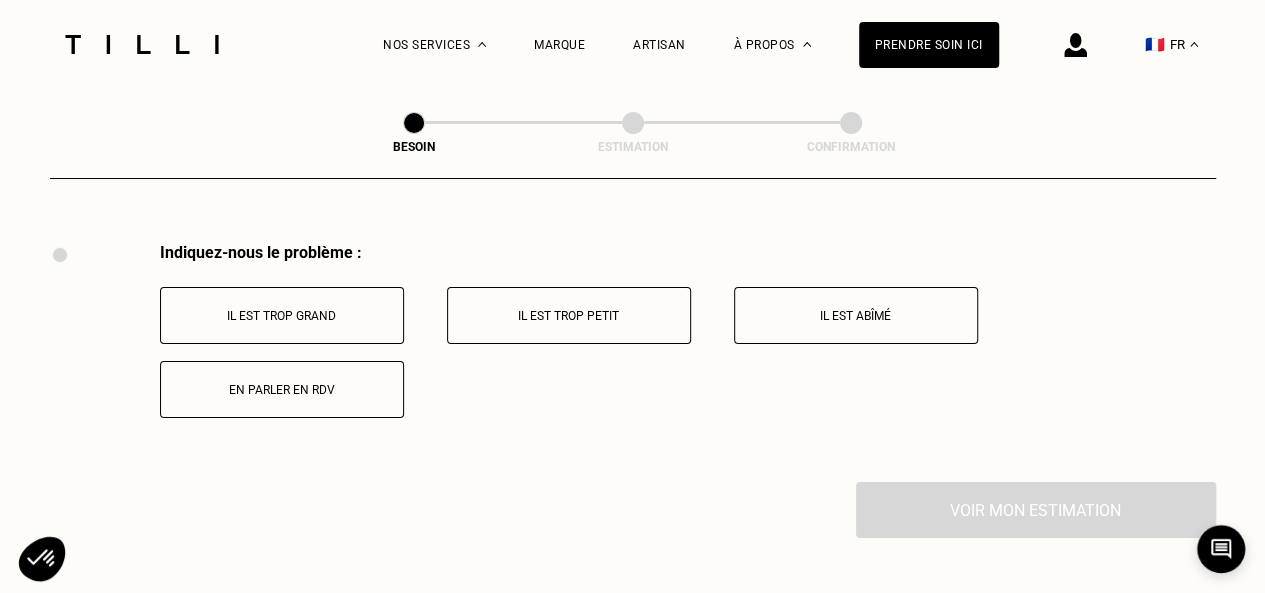 scroll, scrollTop: 3696, scrollLeft: 0, axis: vertical 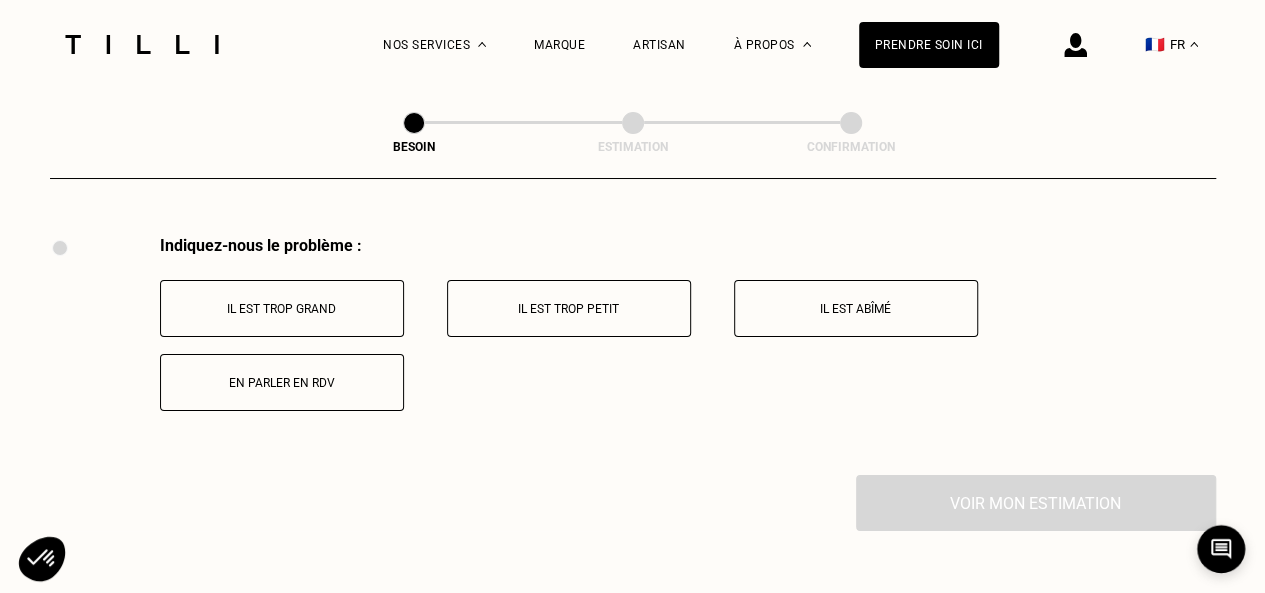 click on "Il est trop grand" at bounding box center (282, 308) 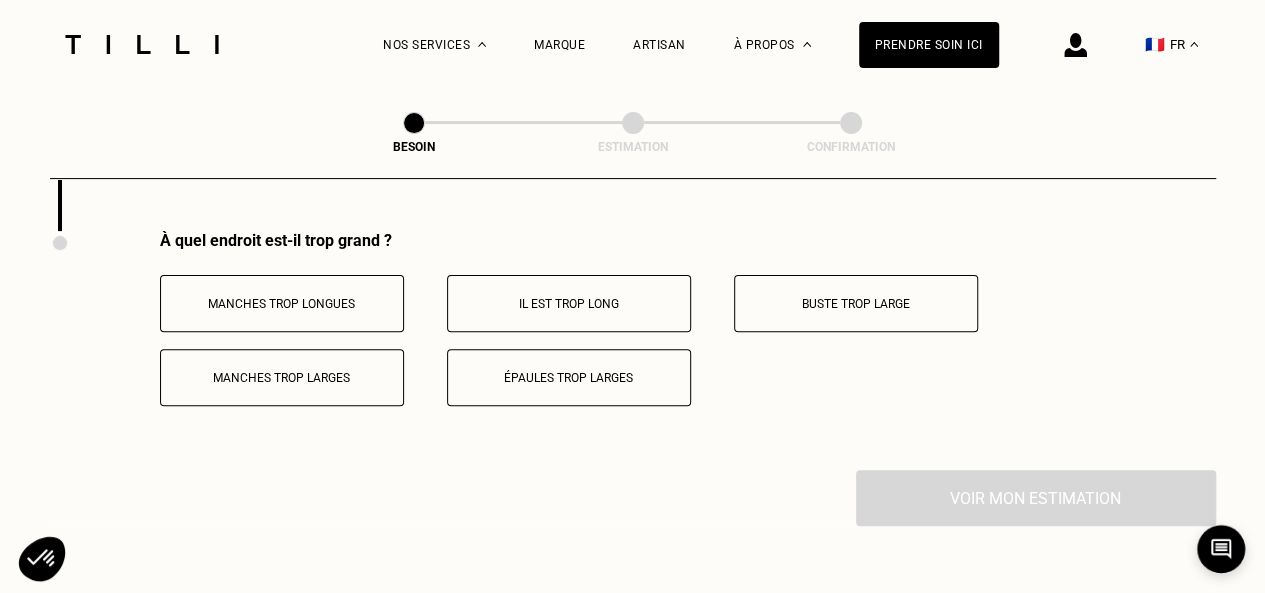 scroll, scrollTop: 3936, scrollLeft: 0, axis: vertical 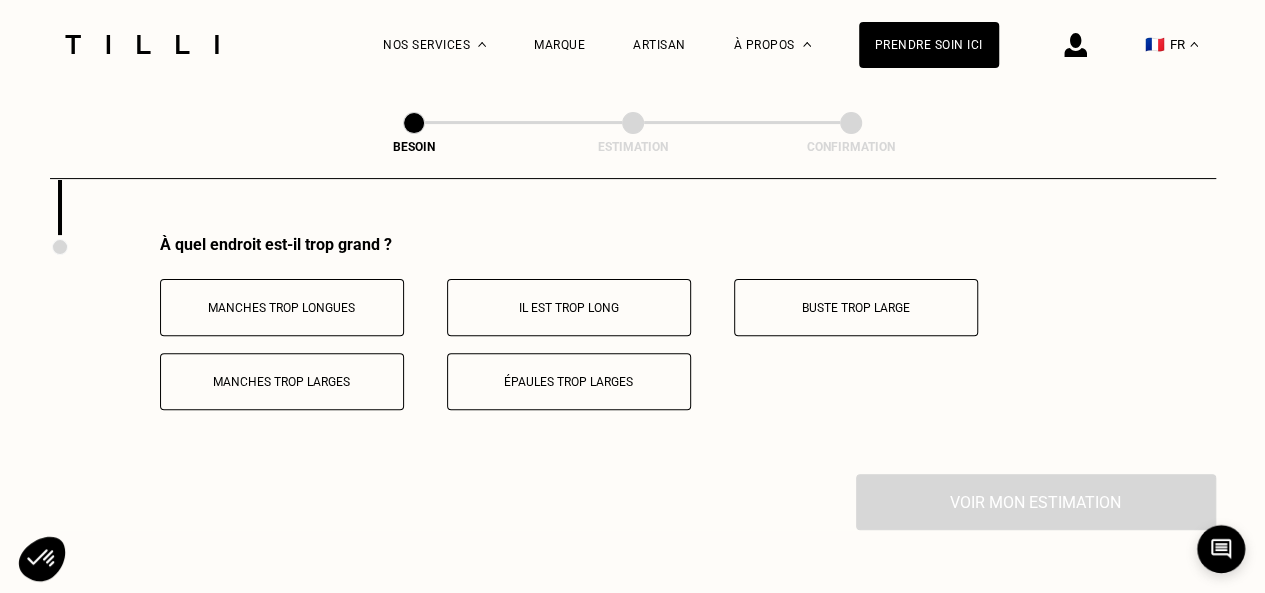 click on "Manches trop longues" at bounding box center [282, 307] 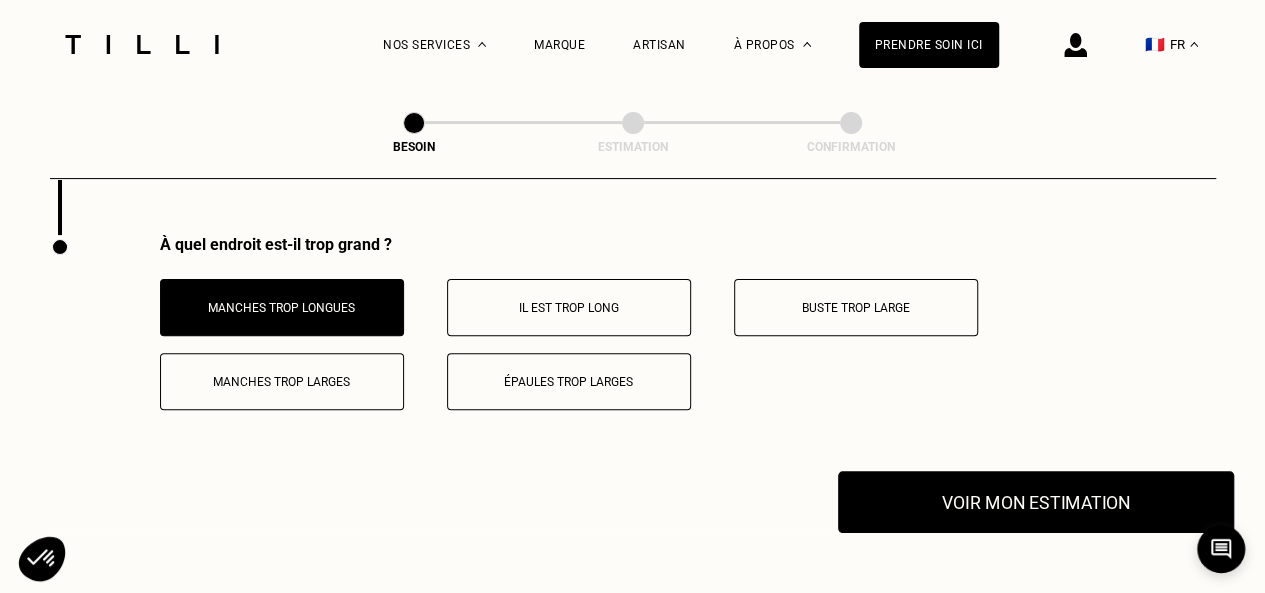 click on "Voir mon estimation" at bounding box center [1036, 502] 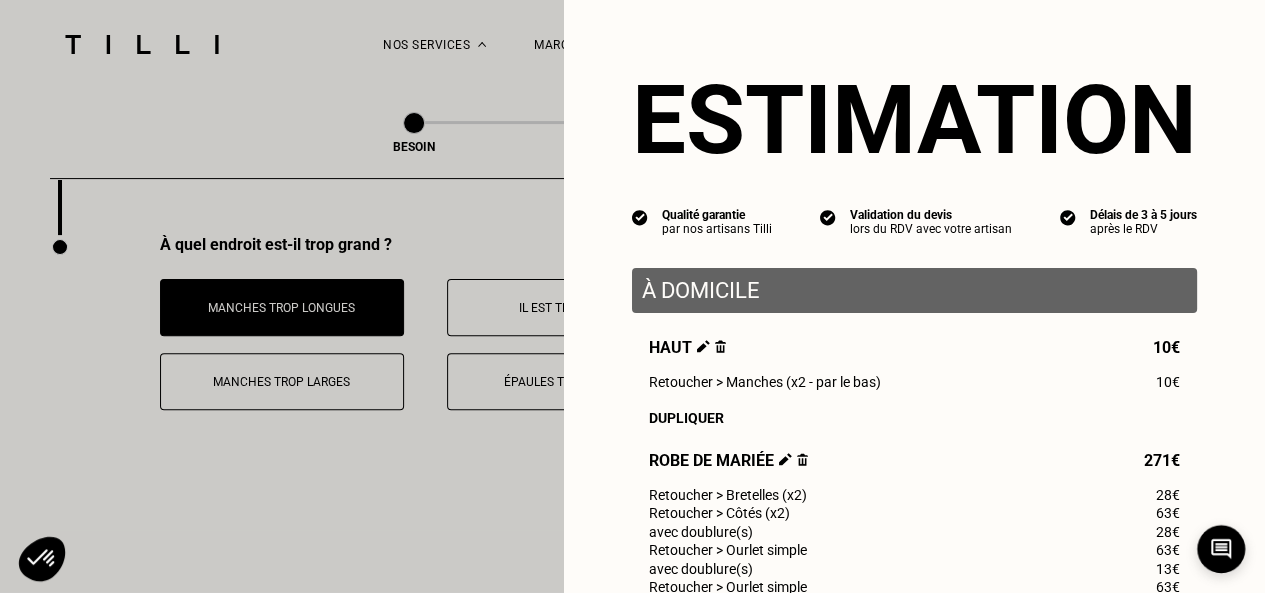 click on "Retoucher > Manches (x2 - par le bas)" at bounding box center (765, 382) 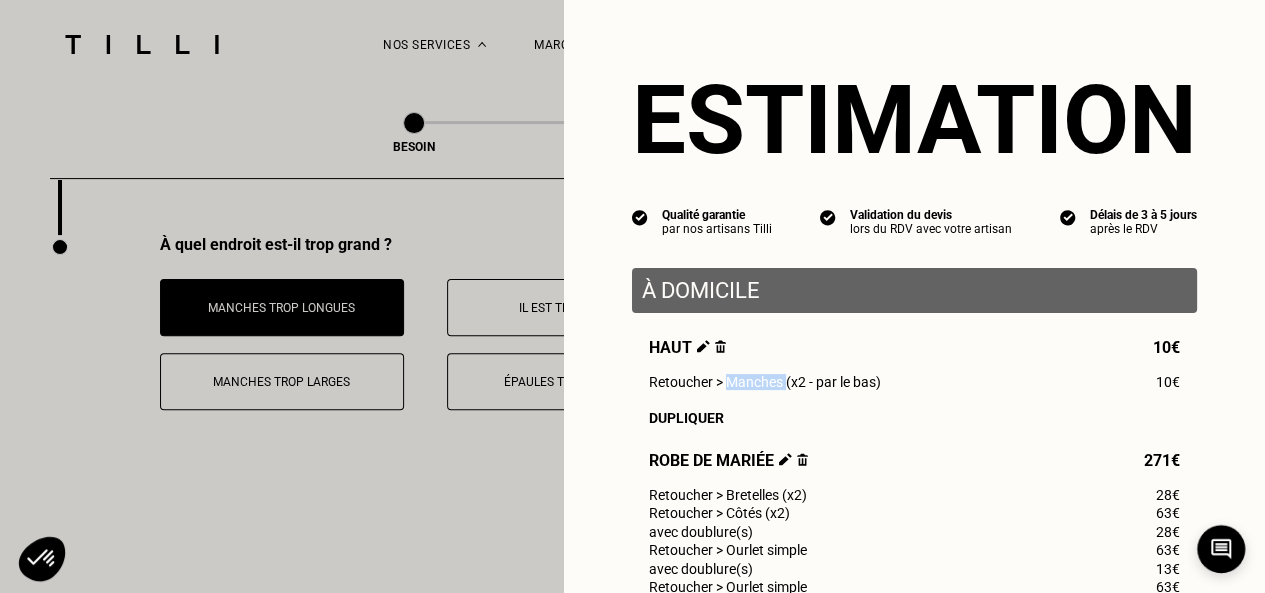 click on "Retoucher > Manches (x2 - par le bas)" at bounding box center (765, 382) 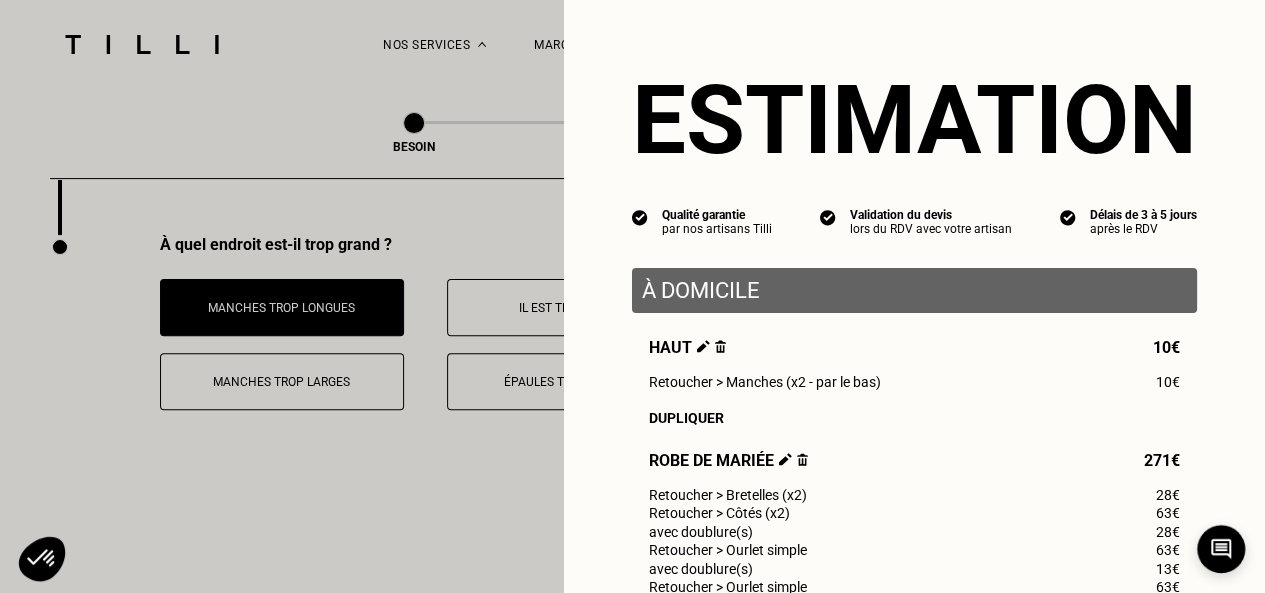 click on "Haut" at bounding box center (687, 347) 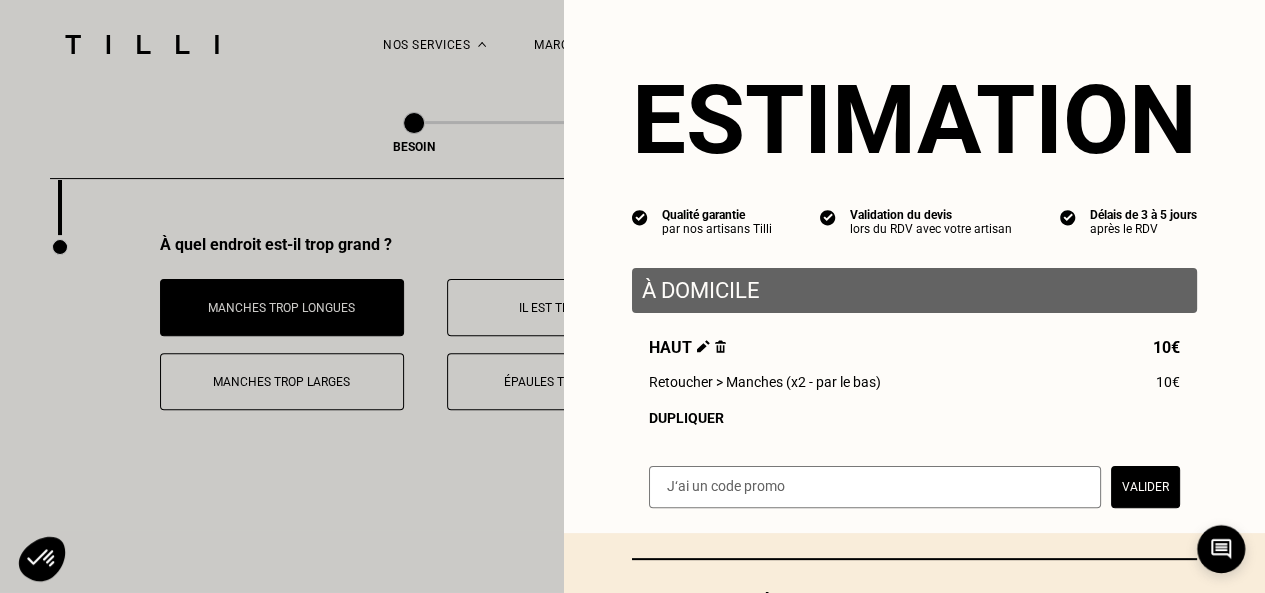 scroll, scrollTop: 118, scrollLeft: 0, axis: vertical 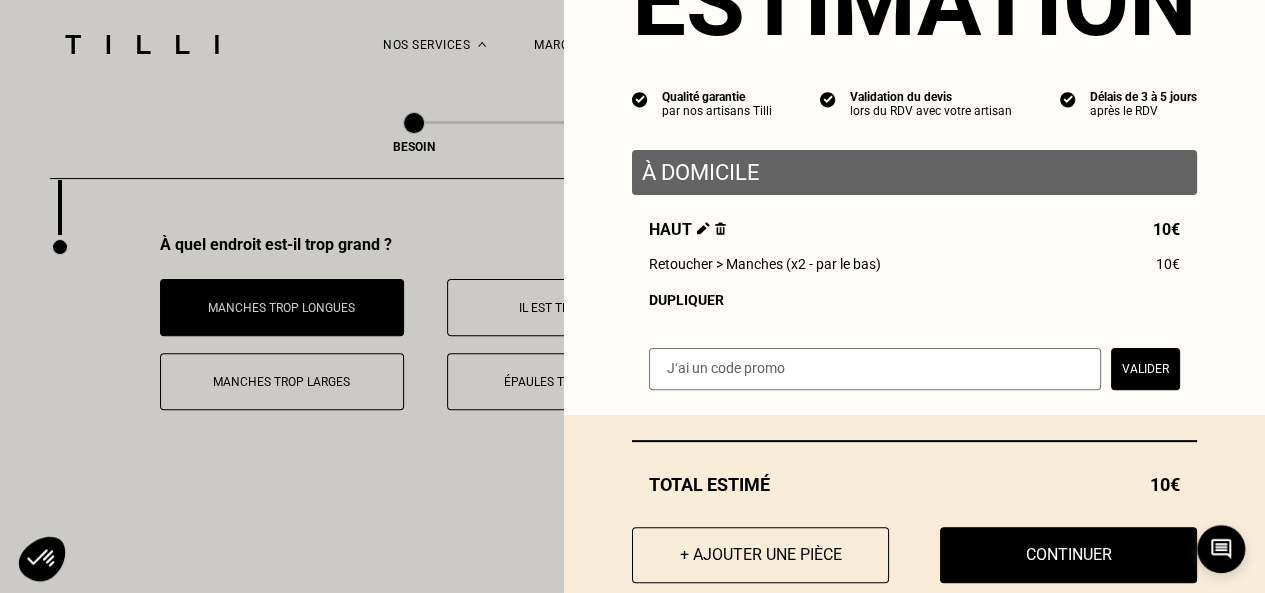 click on "Haut 10€ Retoucher > Manches (x2 - par le bas) 10€ Dupliquer" at bounding box center (914, 264) 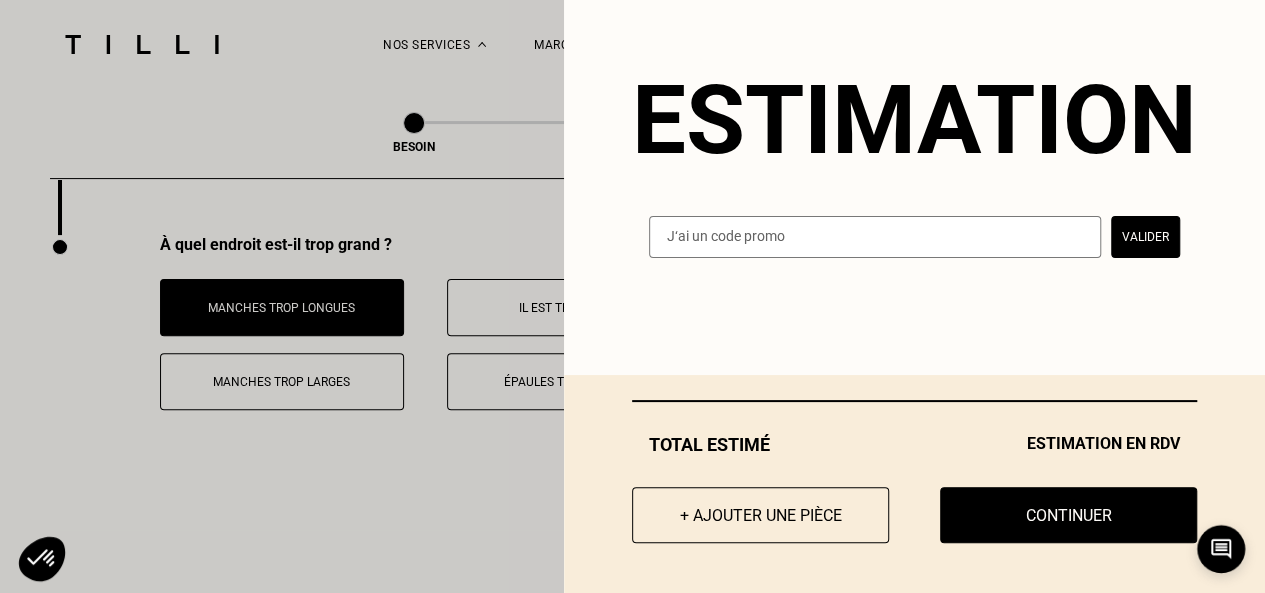 scroll, scrollTop: 0, scrollLeft: 0, axis: both 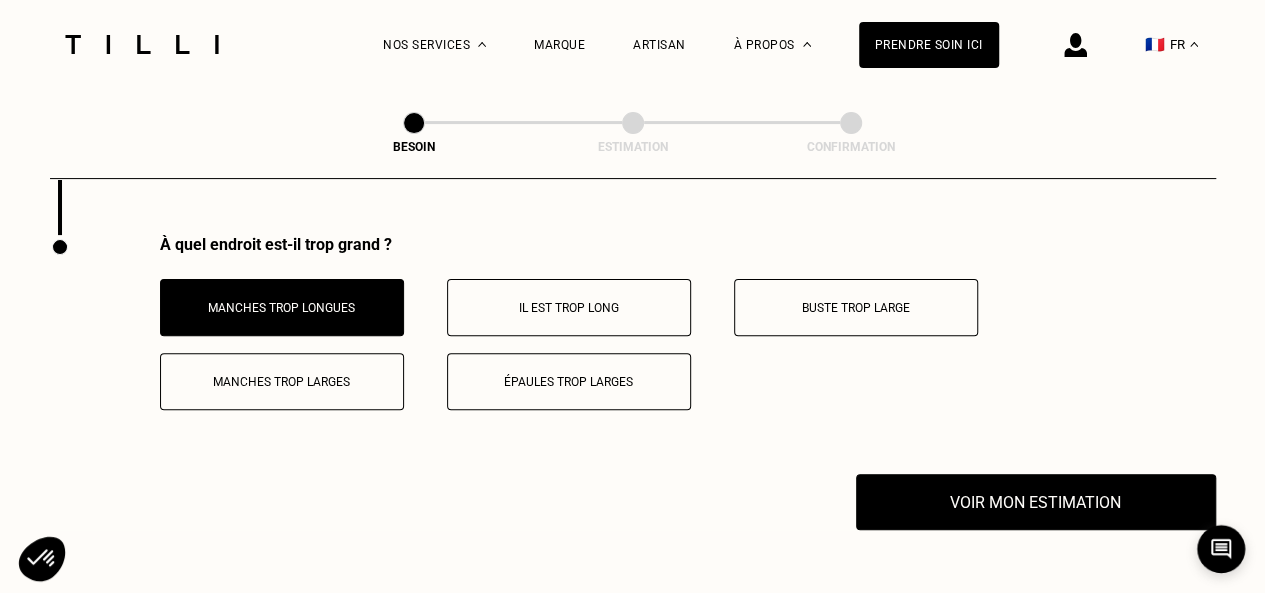 click on "À quel endroit est-il trop grand ? Manches trop longues Il est trop long Buste trop large Manches trop larges Épaules trop larges" at bounding box center (633, 354) 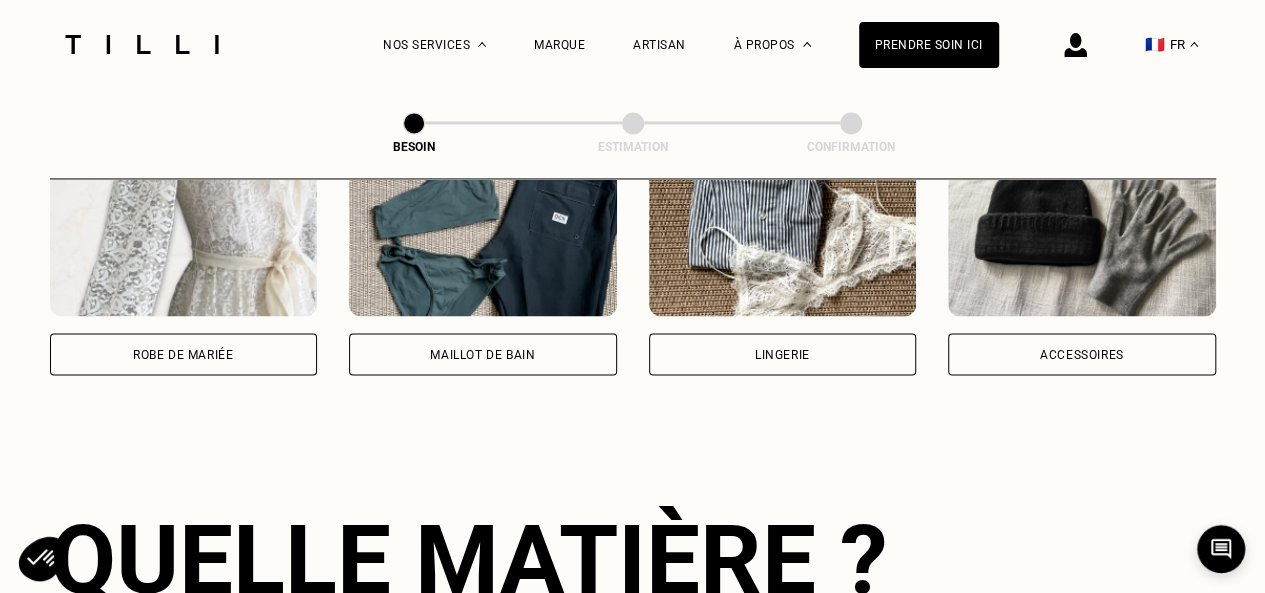 scroll, scrollTop: 1549, scrollLeft: 0, axis: vertical 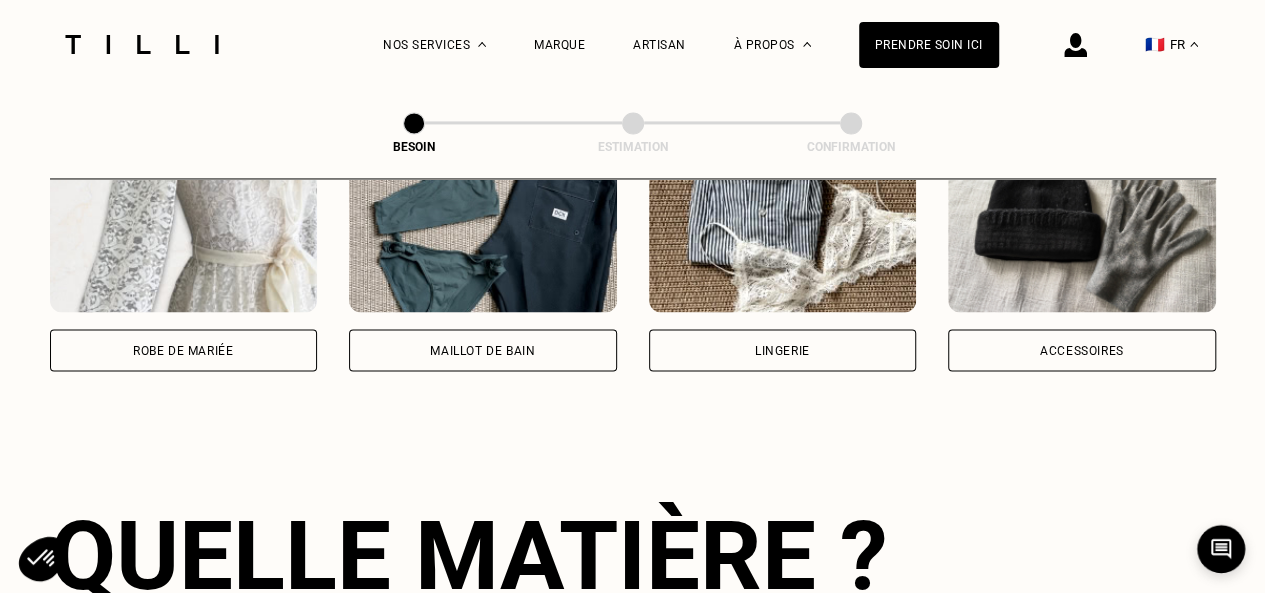 click on "Robe de mariée" at bounding box center (184, 350) 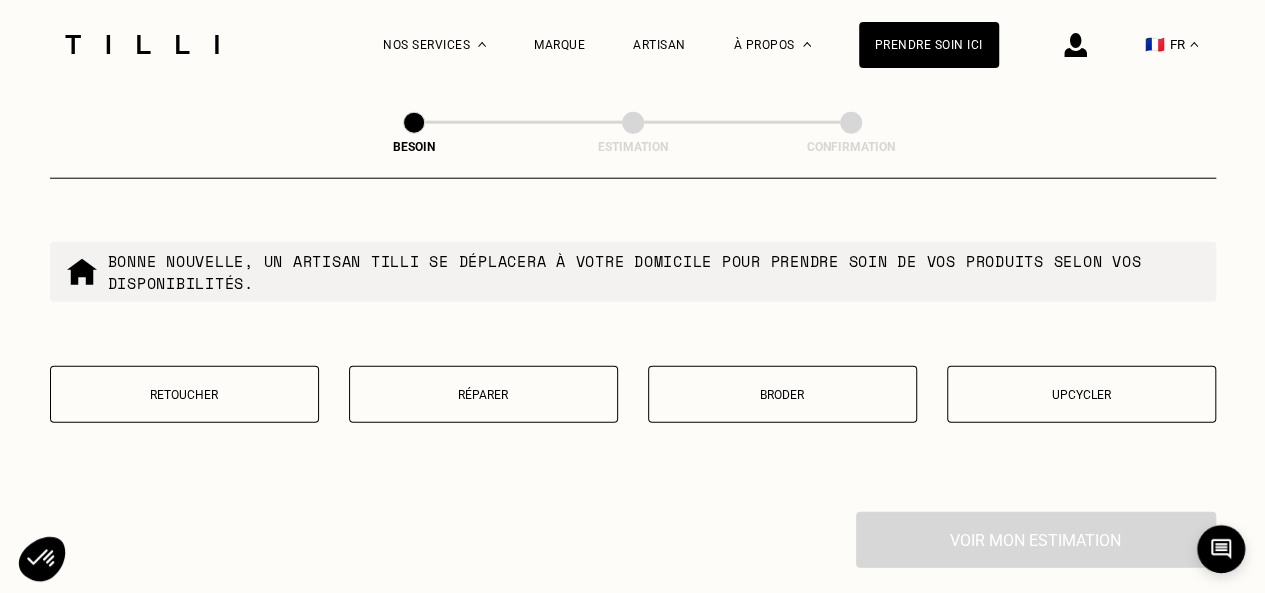 scroll, scrollTop: 2477, scrollLeft: 0, axis: vertical 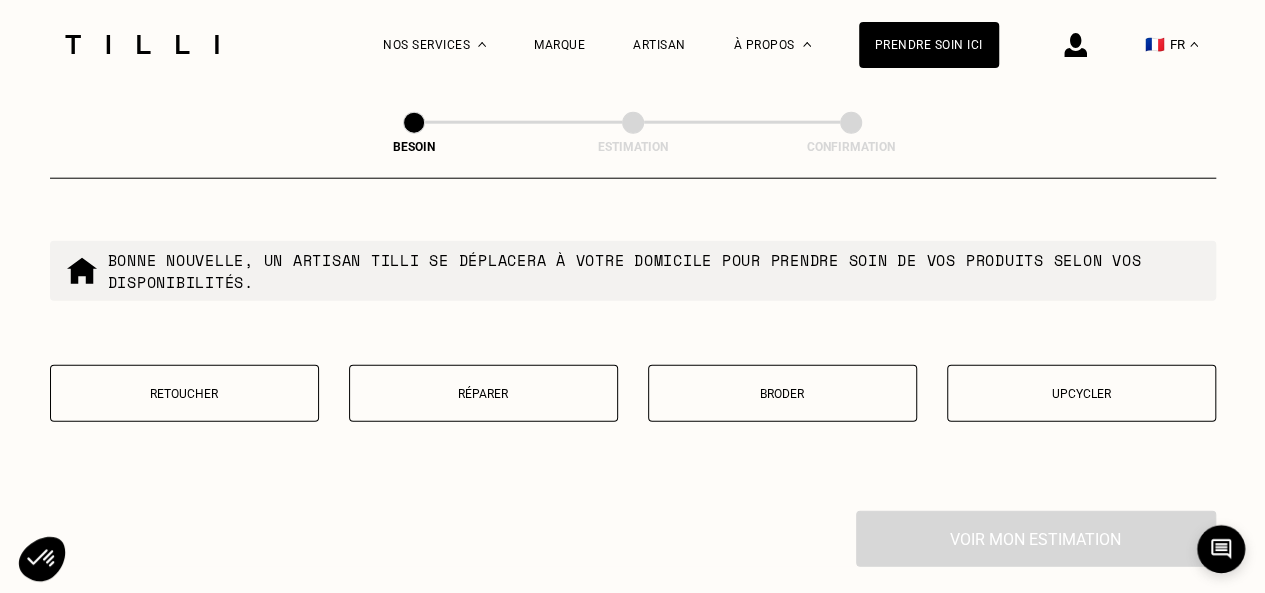 click on "Retoucher" at bounding box center (184, 393) 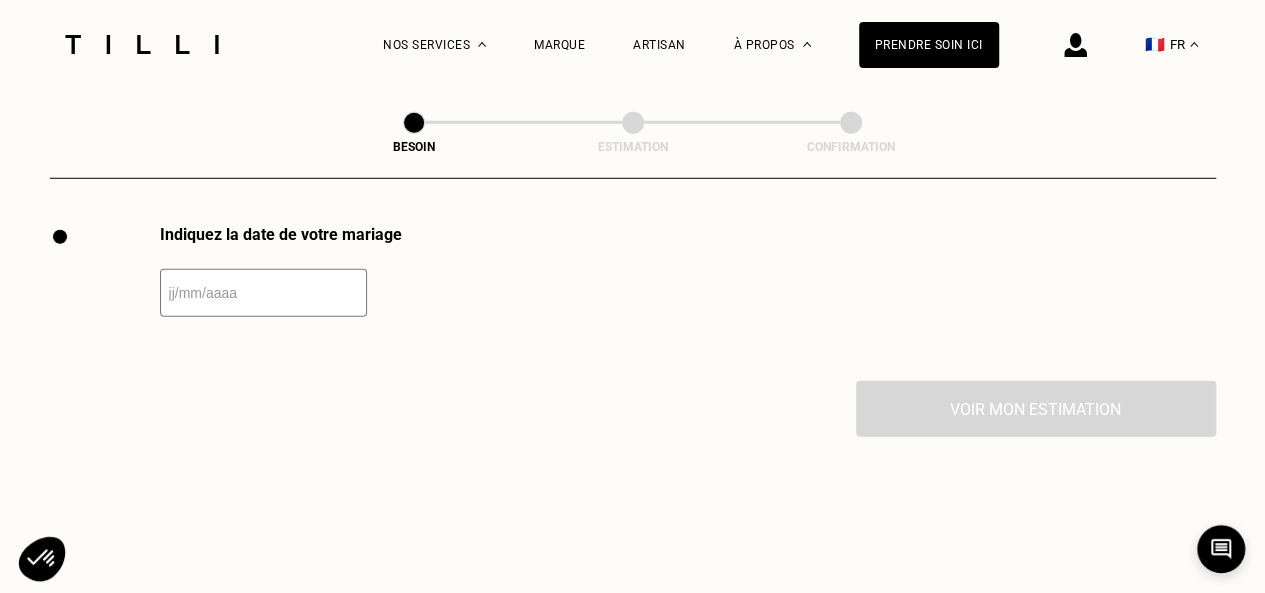 scroll, scrollTop: 2764, scrollLeft: 0, axis: vertical 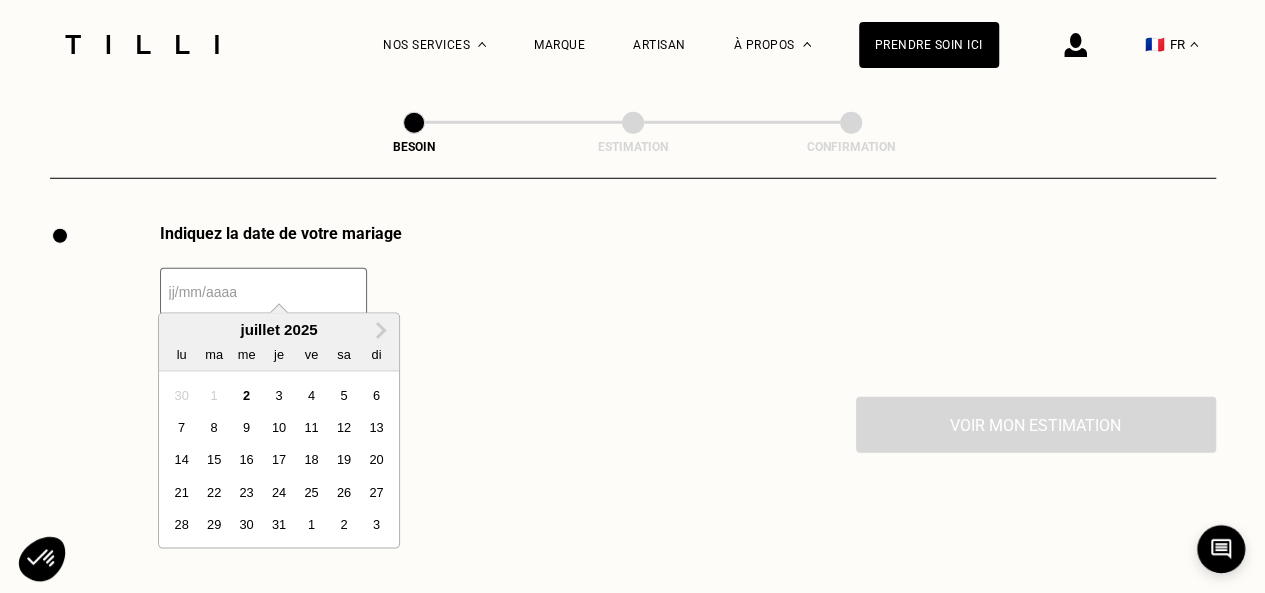 click at bounding box center (263, 292) 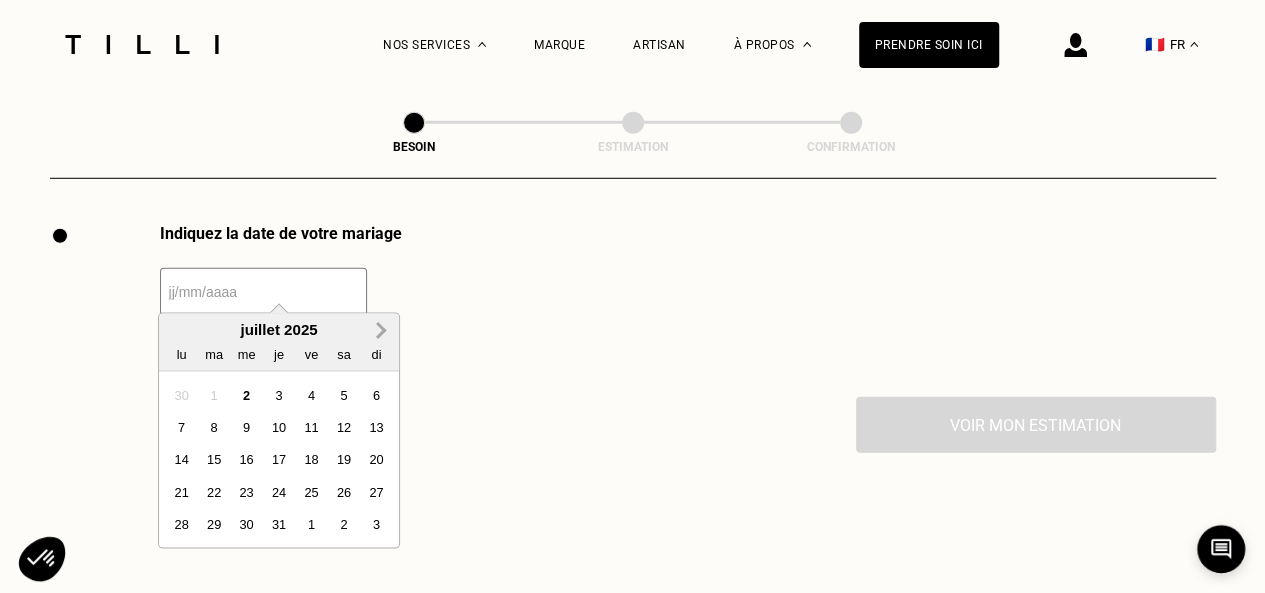 click on "Next Month" at bounding box center (379, 331) 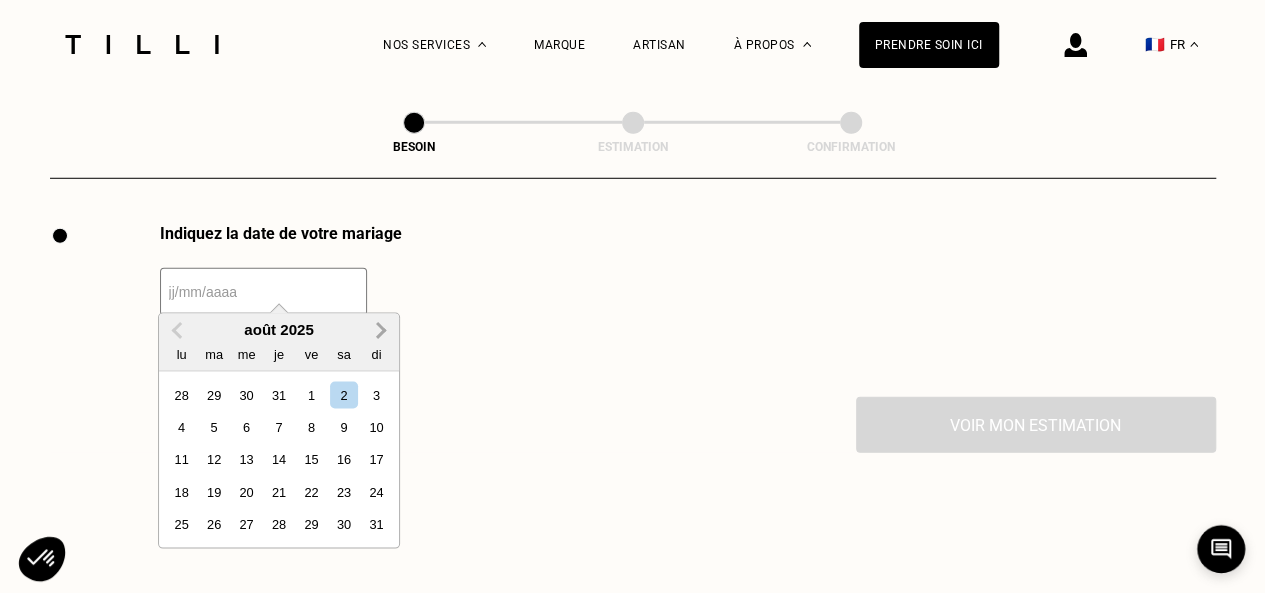 click on "Next Month" at bounding box center [381, 332] 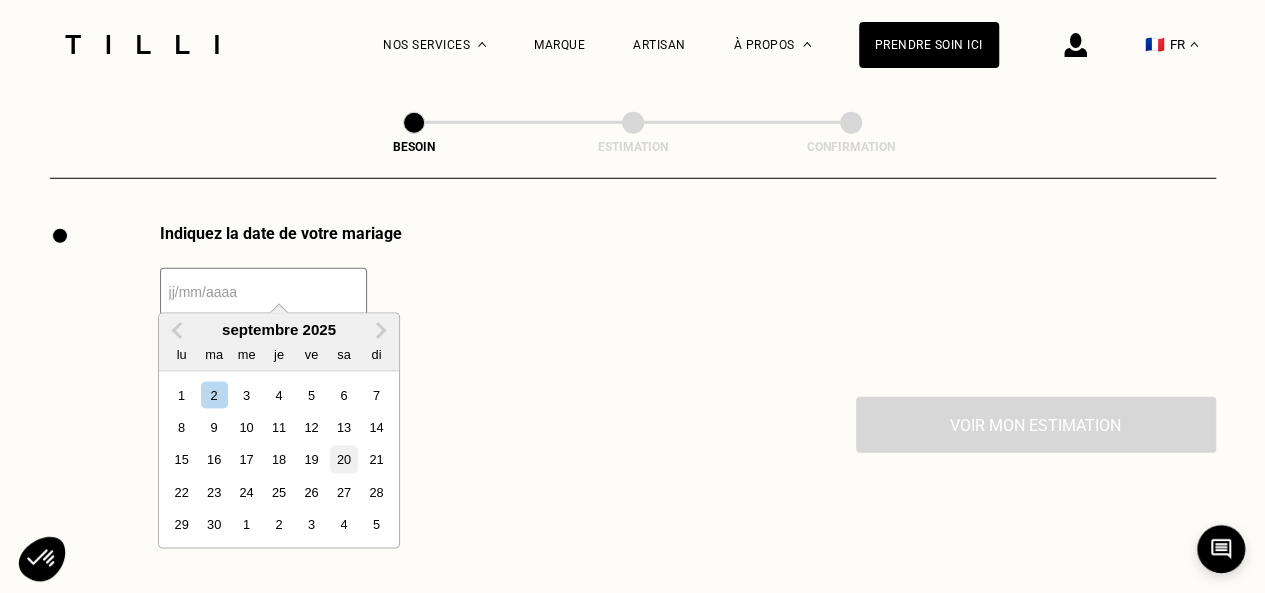 click on "20" at bounding box center (343, 459) 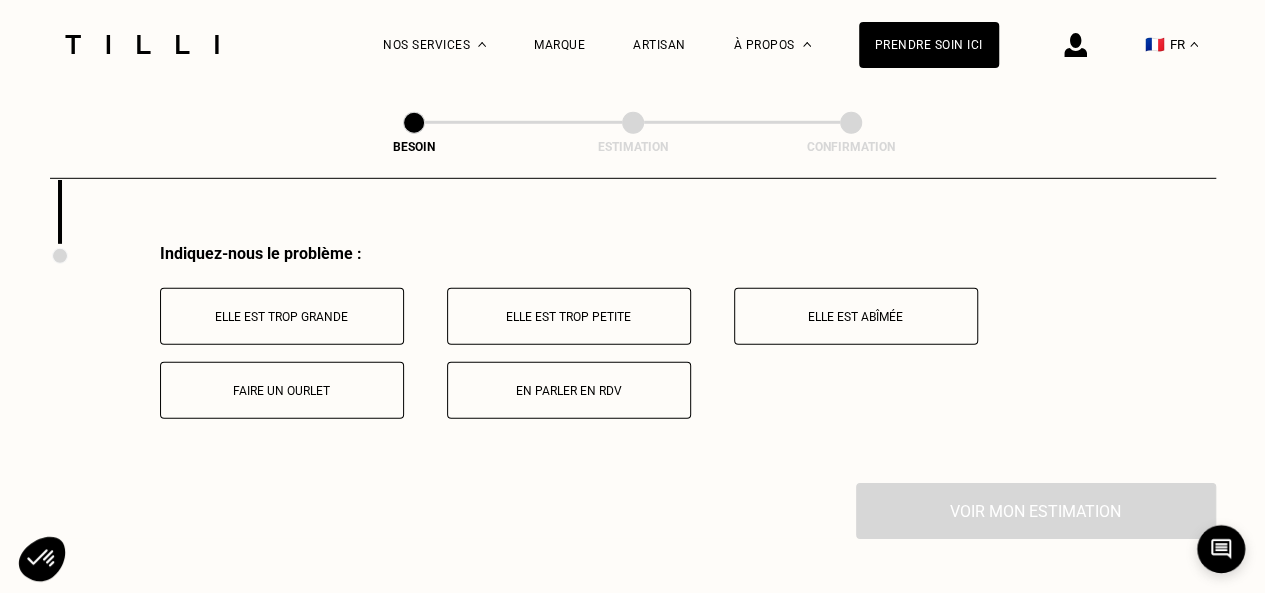 click on "Elle est trop grande" at bounding box center [282, 317] 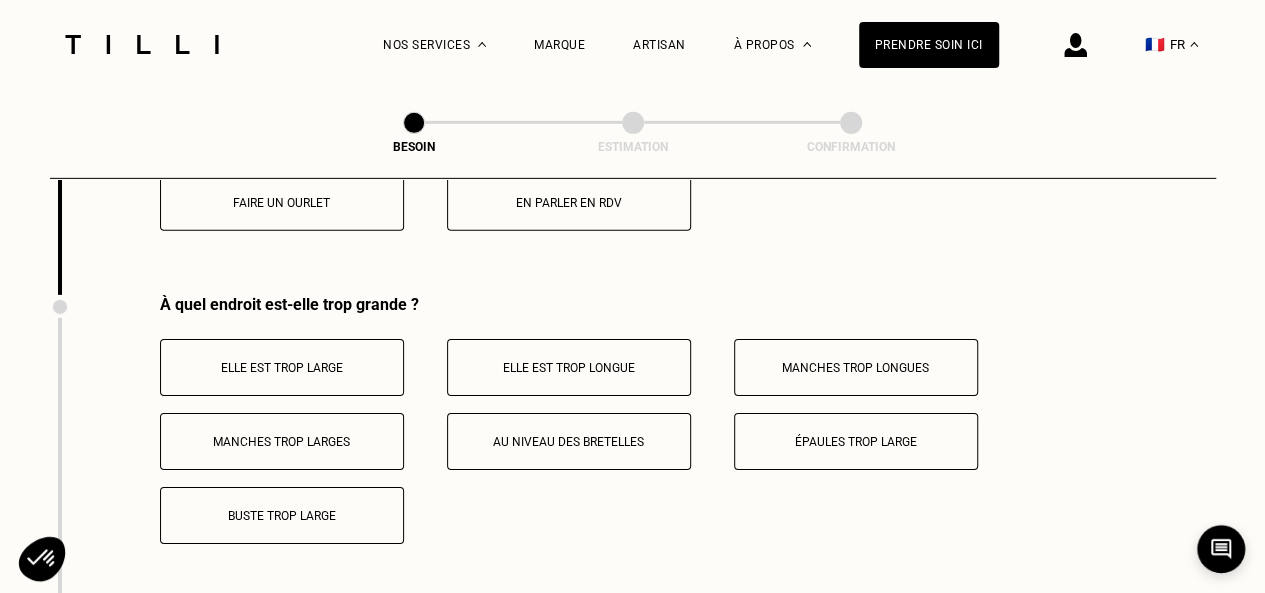 scroll, scrollTop: 3086, scrollLeft: 0, axis: vertical 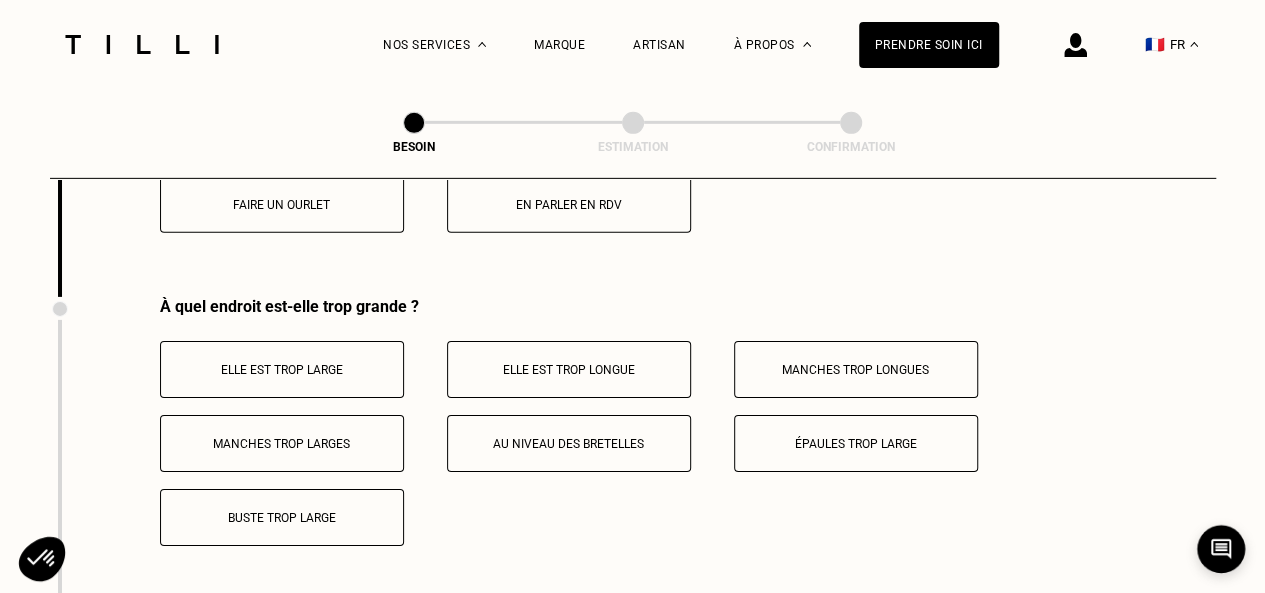 click on "Au niveau des bretelles" at bounding box center (569, 444) 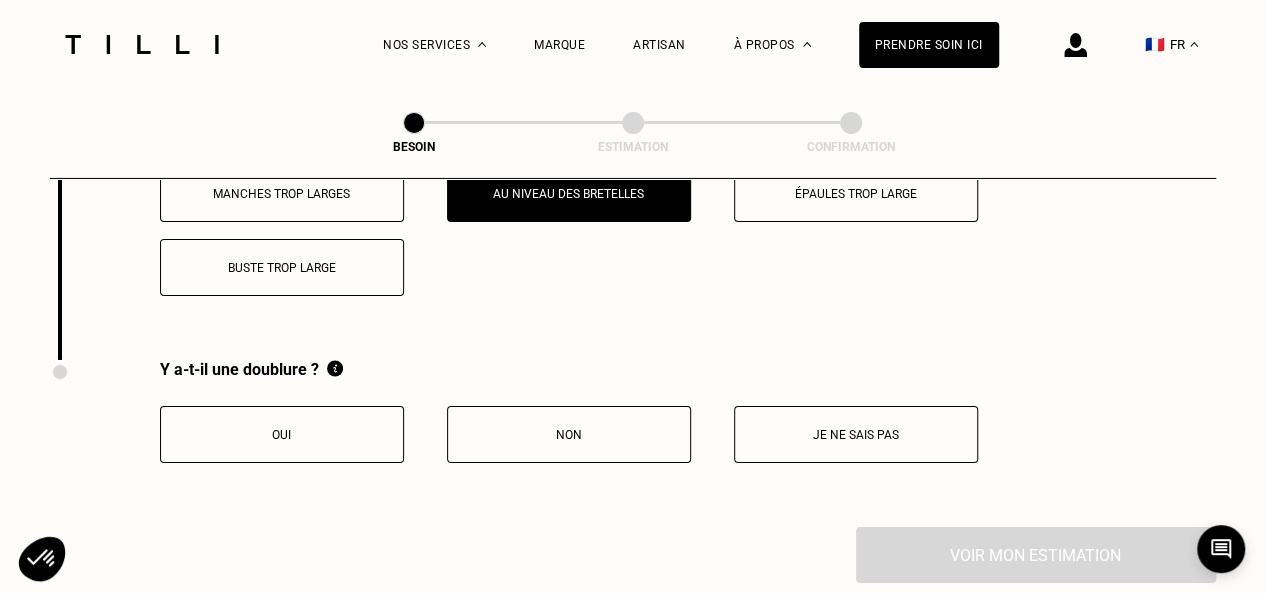 scroll, scrollTop: 3378, scrollLeft: 0, axis: vertical 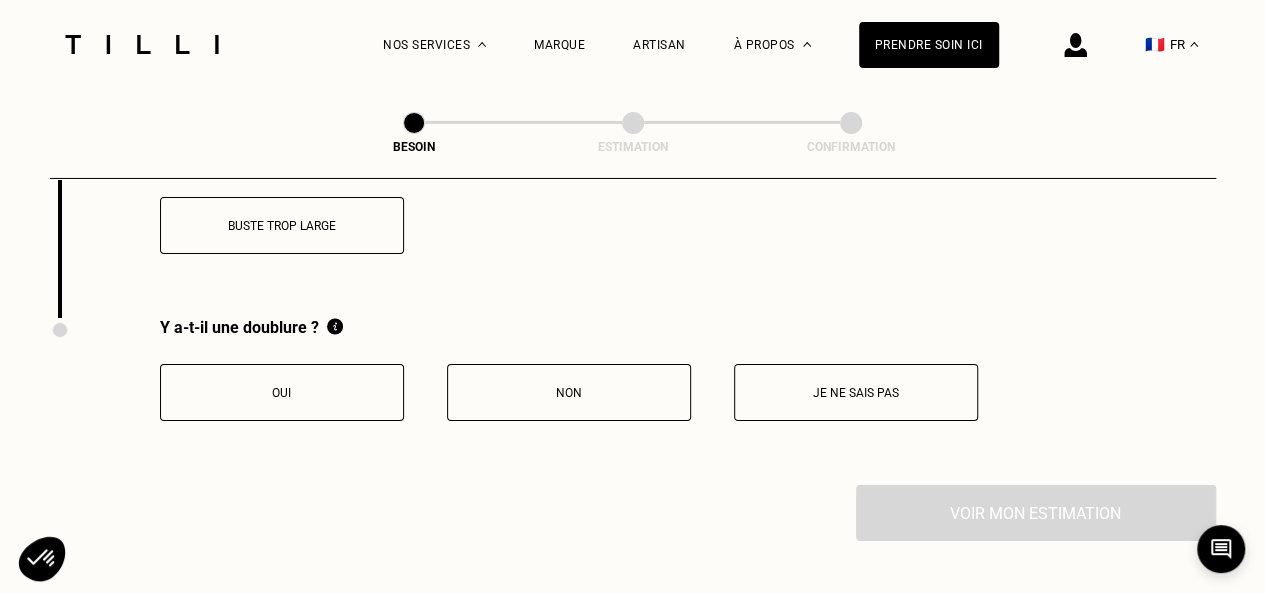 click on "Non" at bounding box center (569, 392) 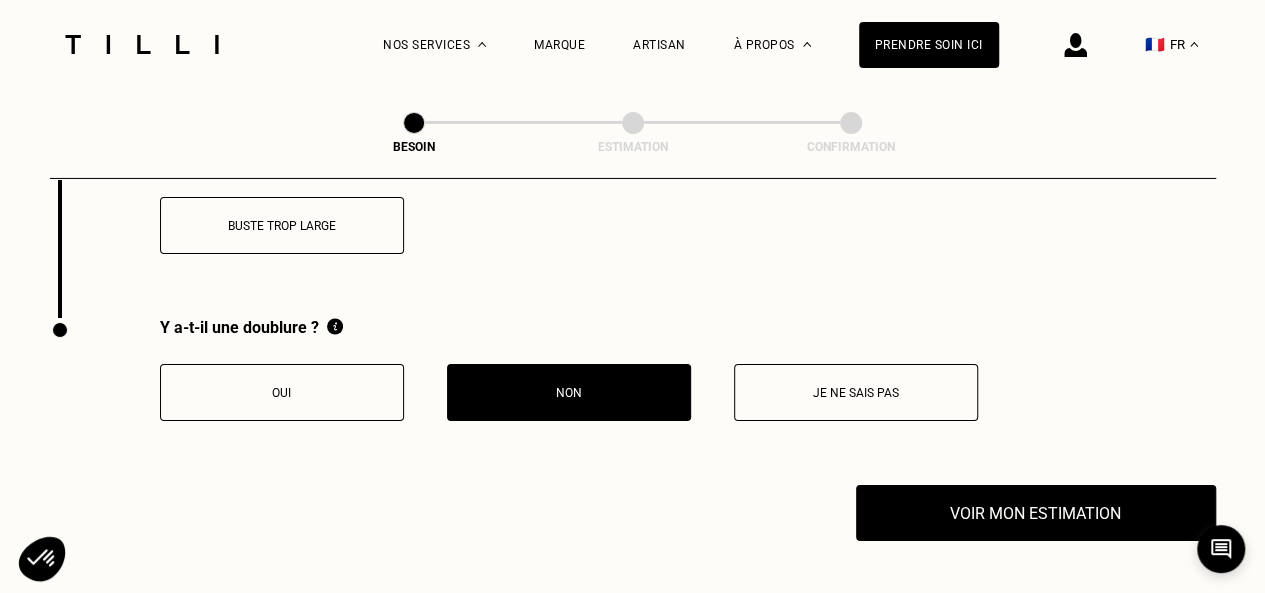 click on "Non" at bounding box center (569, 392) 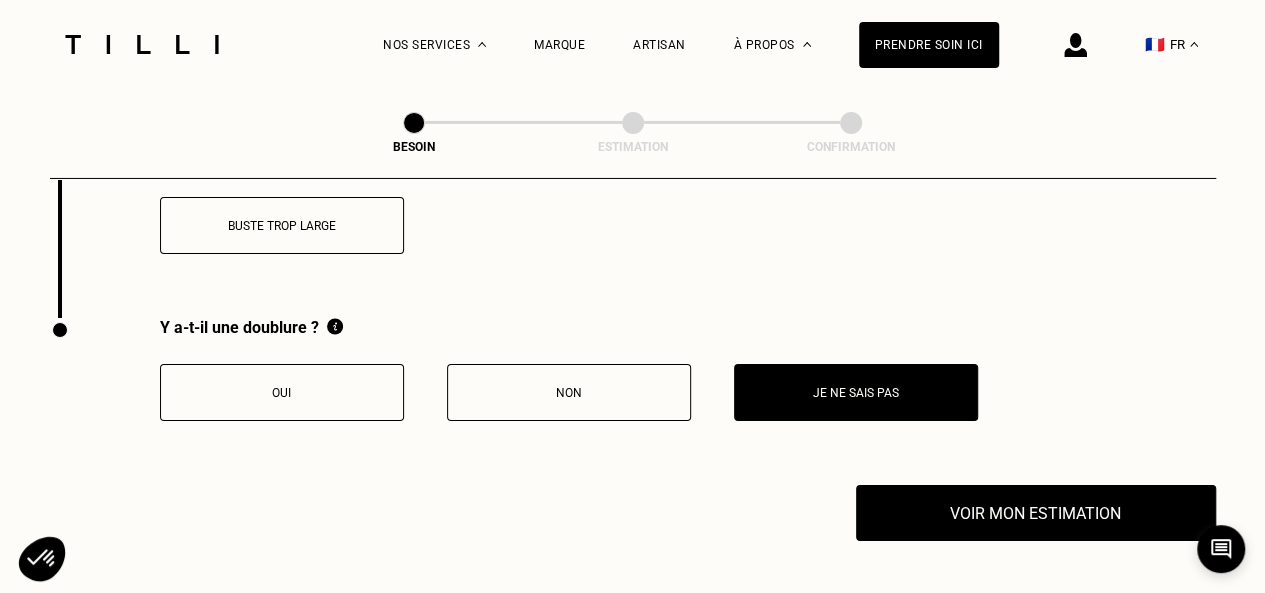 click on "Y a-t-il une doublure ?    Oui Non Je ne sais pas" at bounding box center (514, 401) 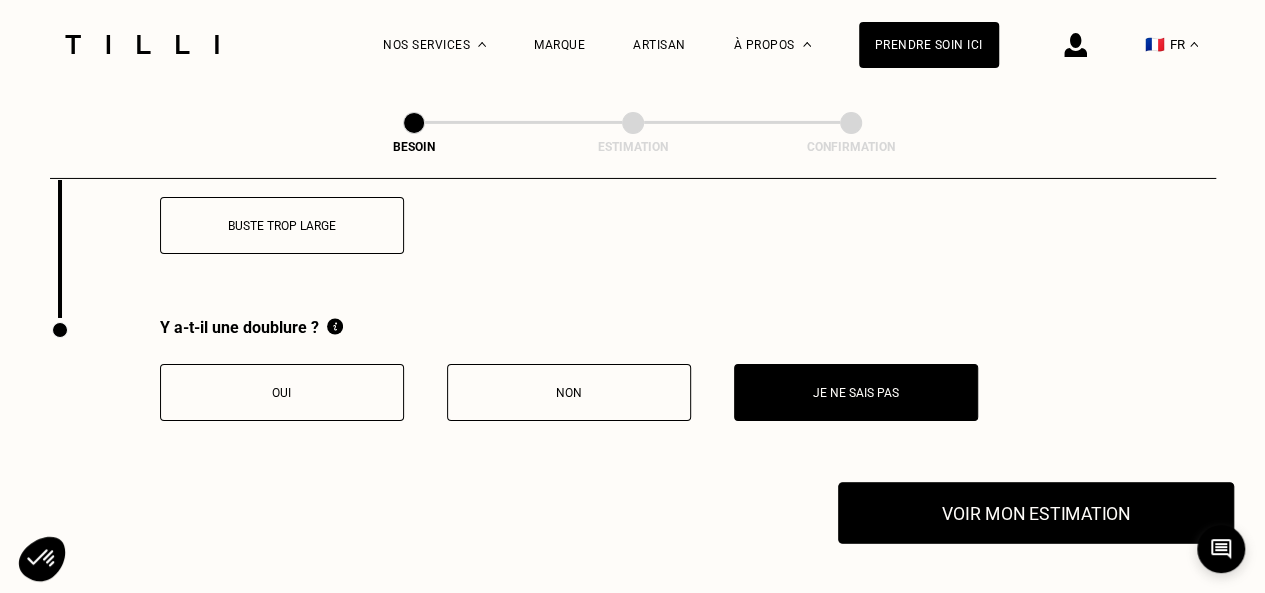 click on "Voir mon estimation" at bounding box center (1036, 513) 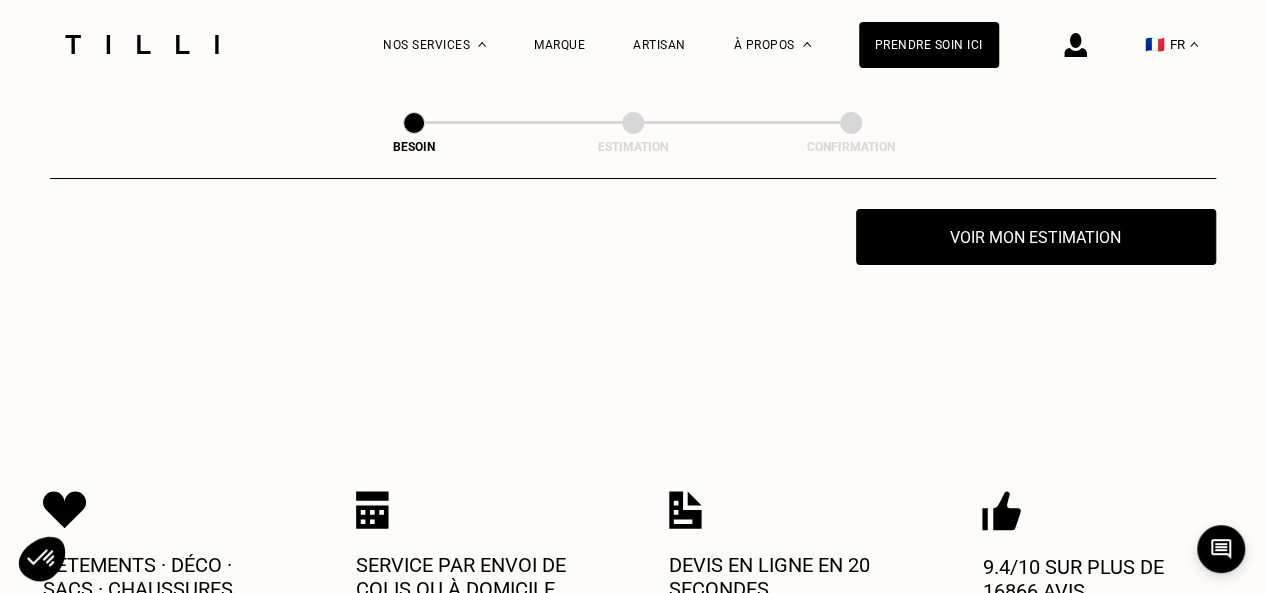 scroll, scrollTop: 3650, scrollLeft: 0, axis: vertical 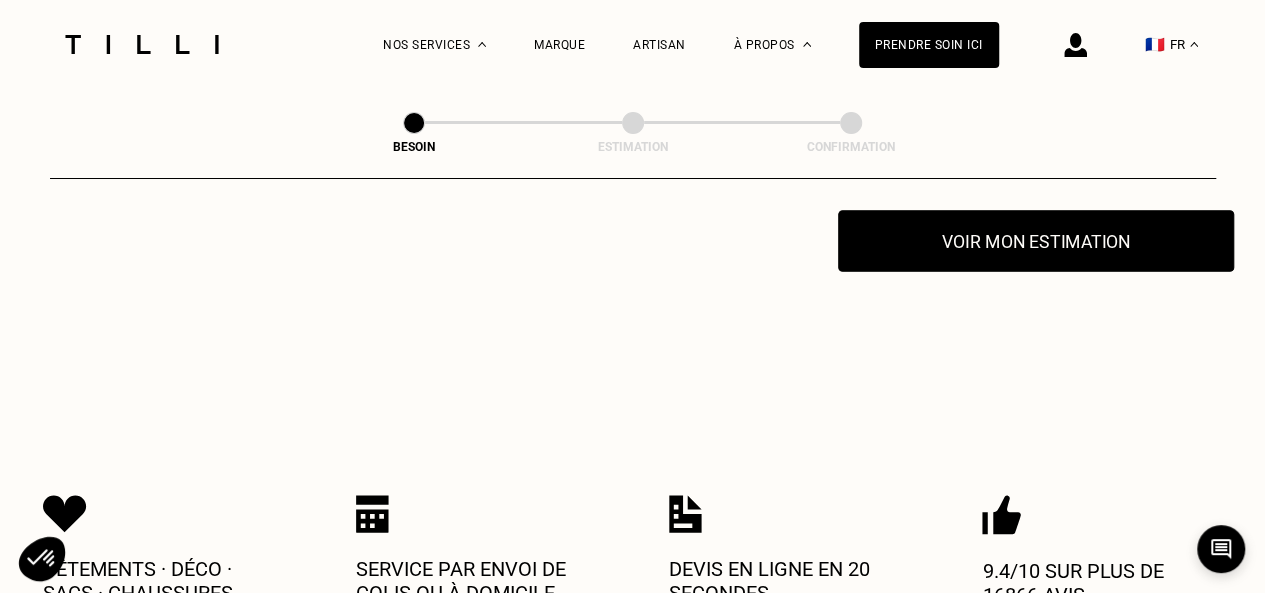 click on "Voir mon estimation" at bounding box center [1036, 241] 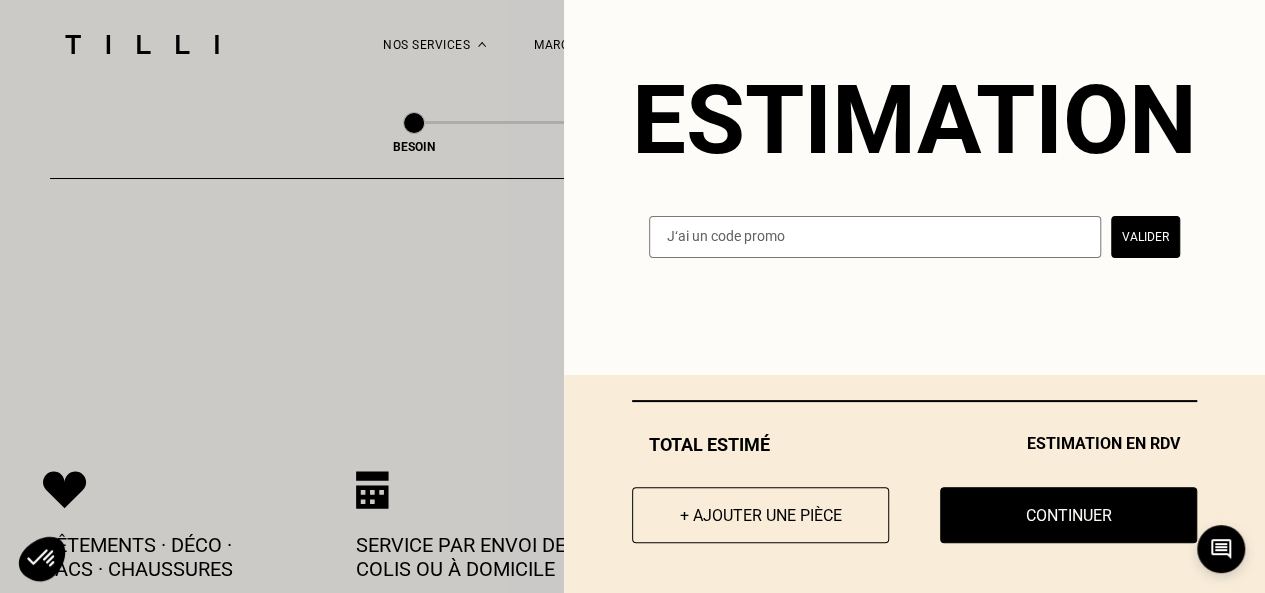 scroll, scrollTop: 3674, scrollLeft: 0, axis: vertical 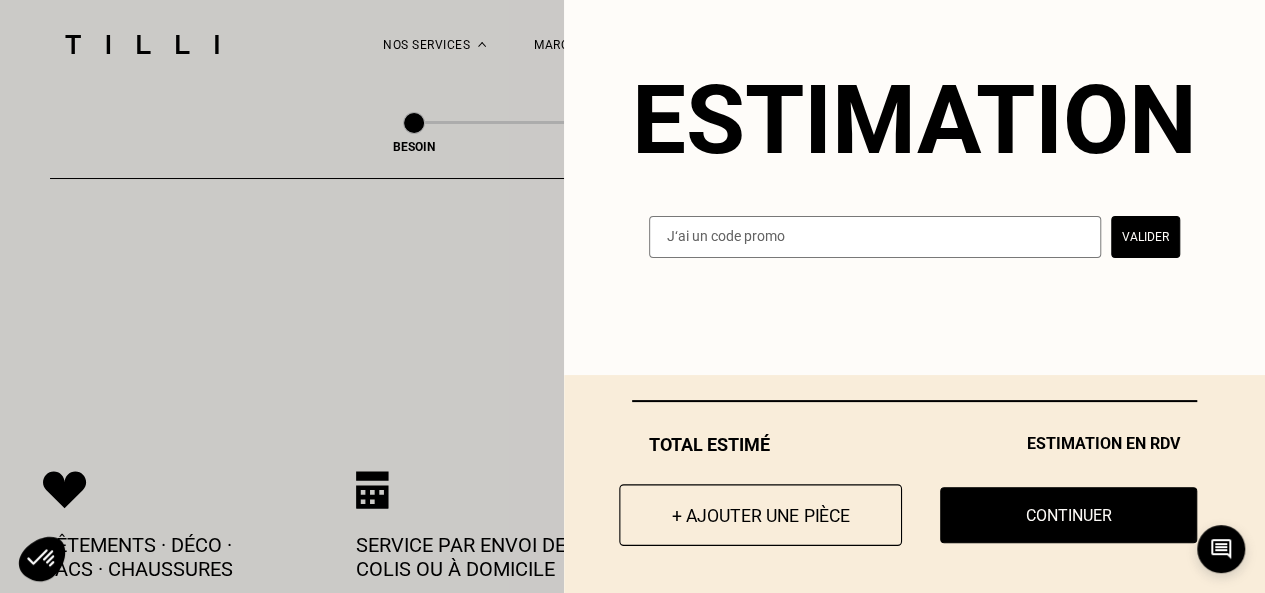 click on "+ Ajouter une pièce" at bounding box center [760, 515] 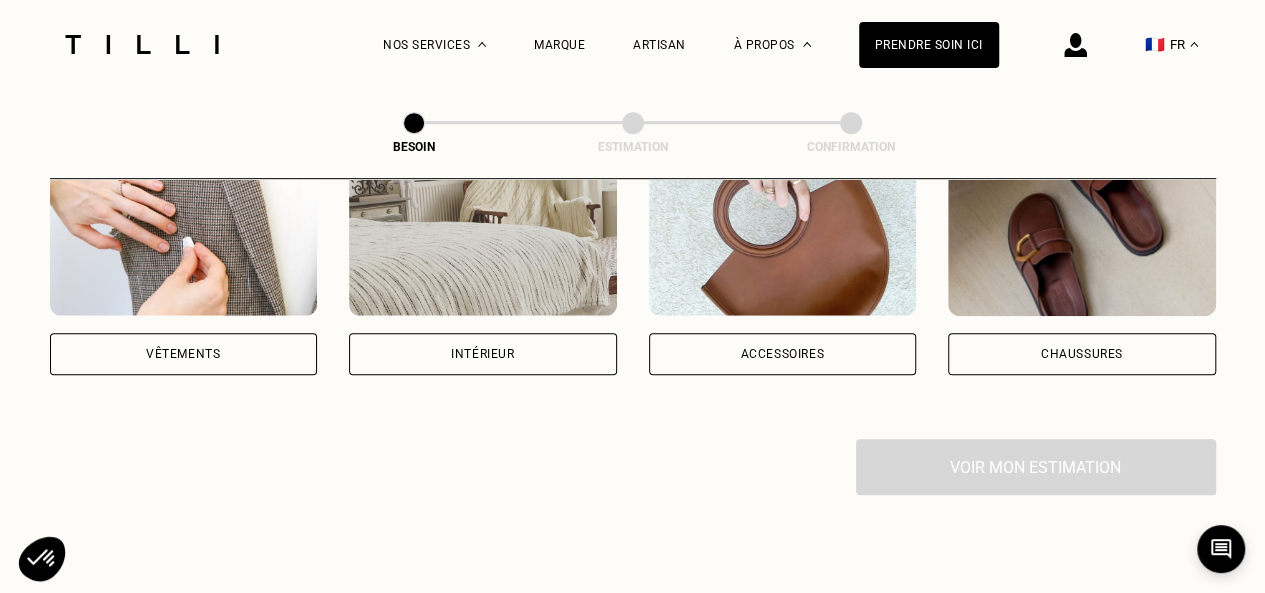 scroll, scrollTop: 443, scrollLeft: 0, axis: vertical 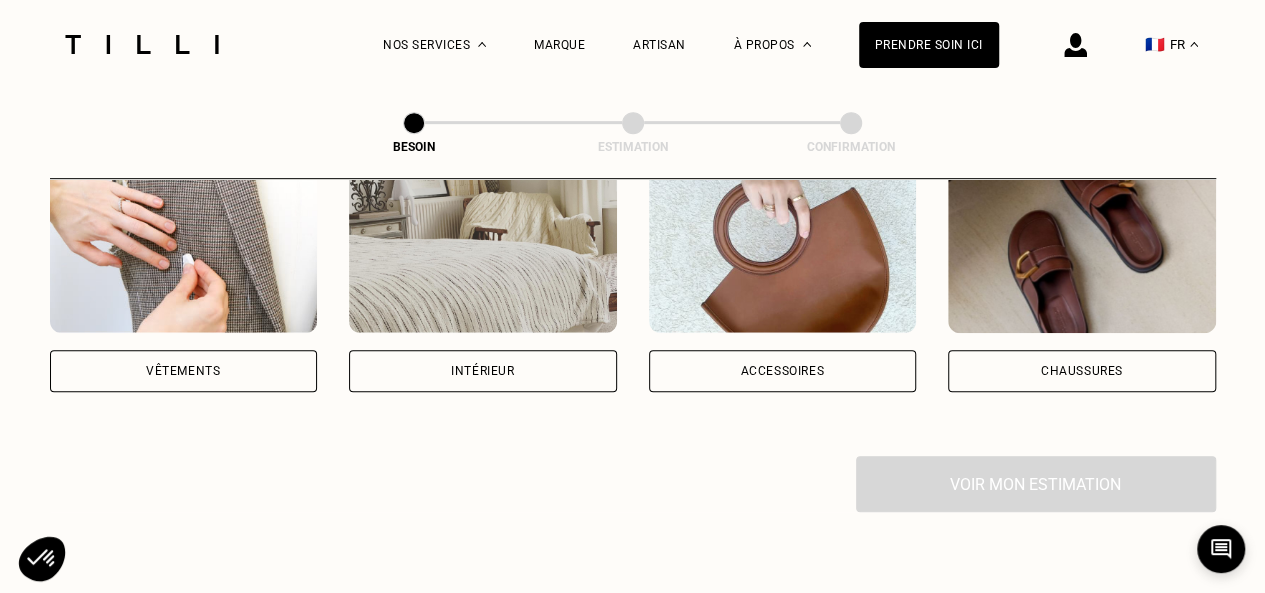 click at bounding box center (184, 243) 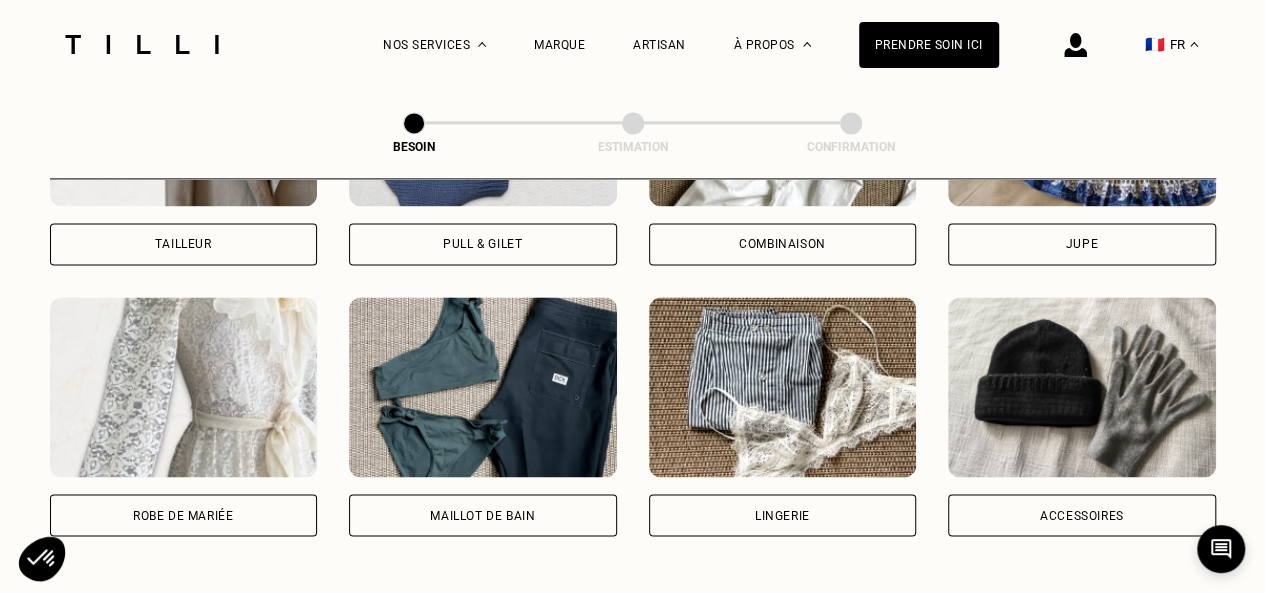 click at bounding box center [184, 387] 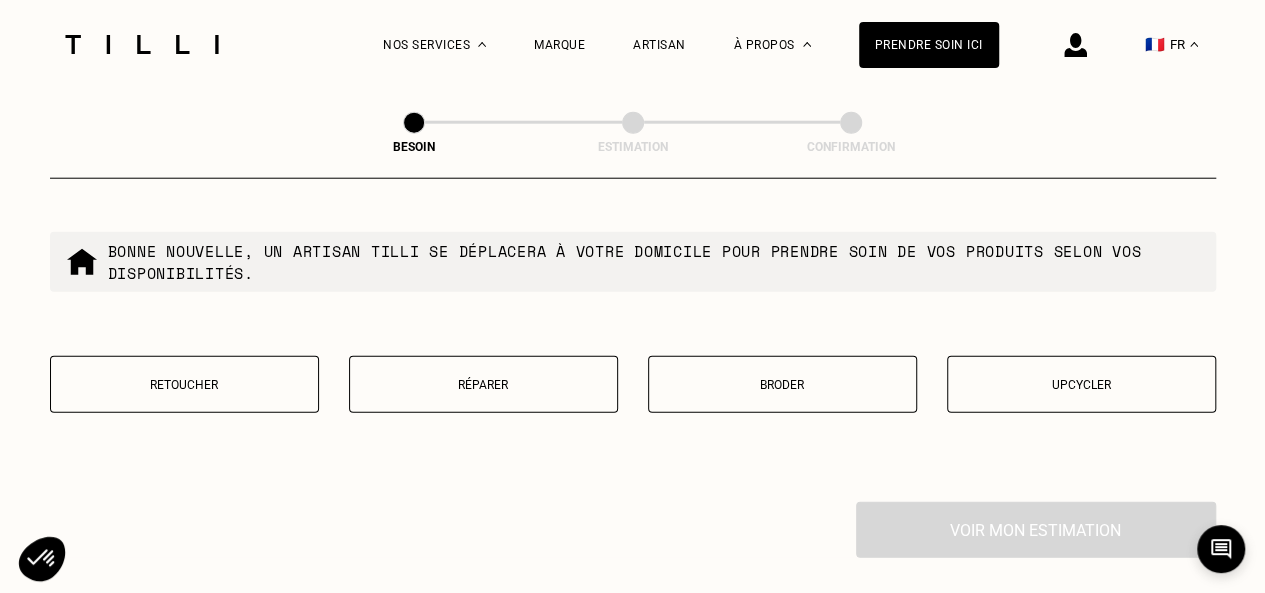 click on "Retoucher" at bounding box center (184, 385) 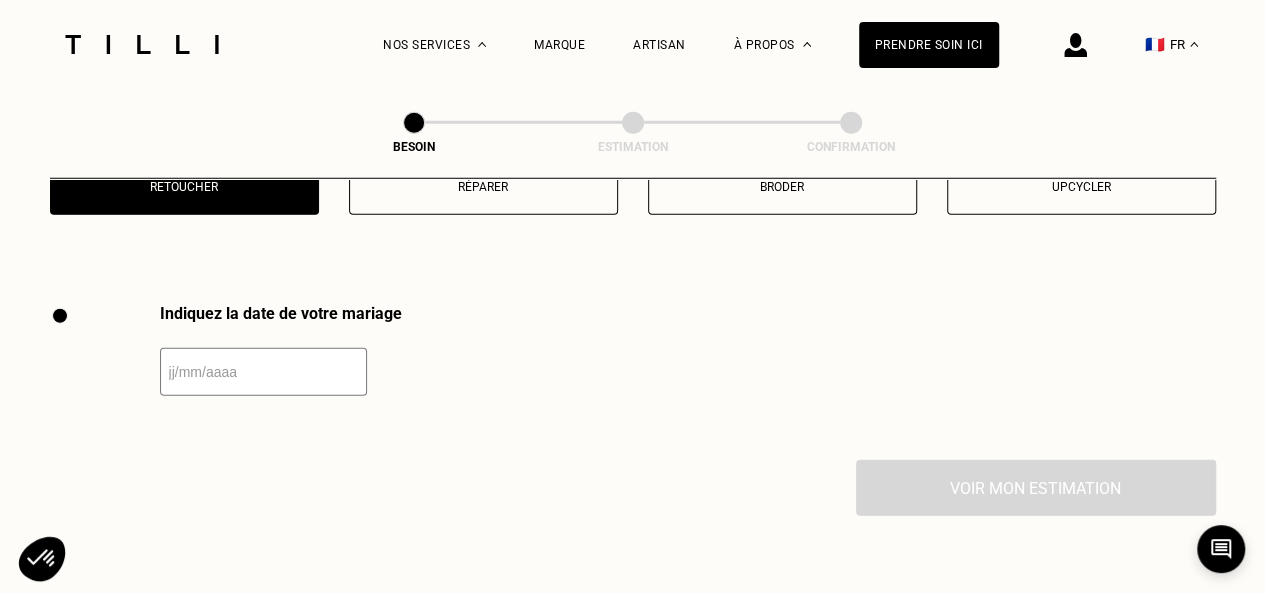 scroll, scrollTop: 2750, scrollLeft: 0, axis: vertical 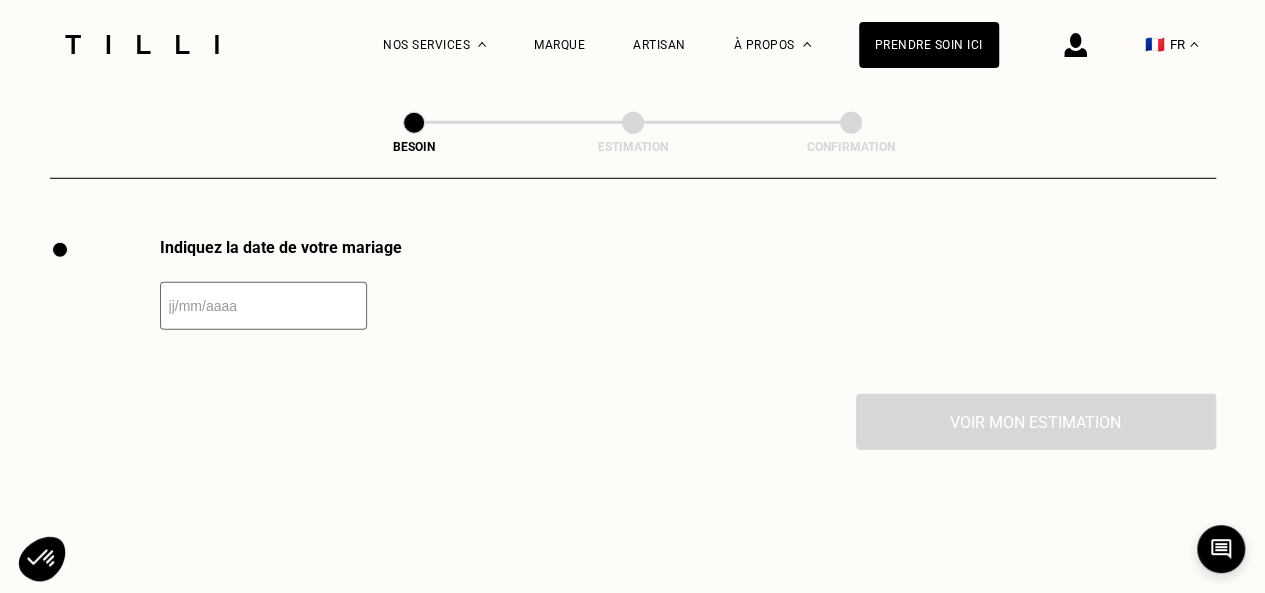 click at bounding box center (263, 306) 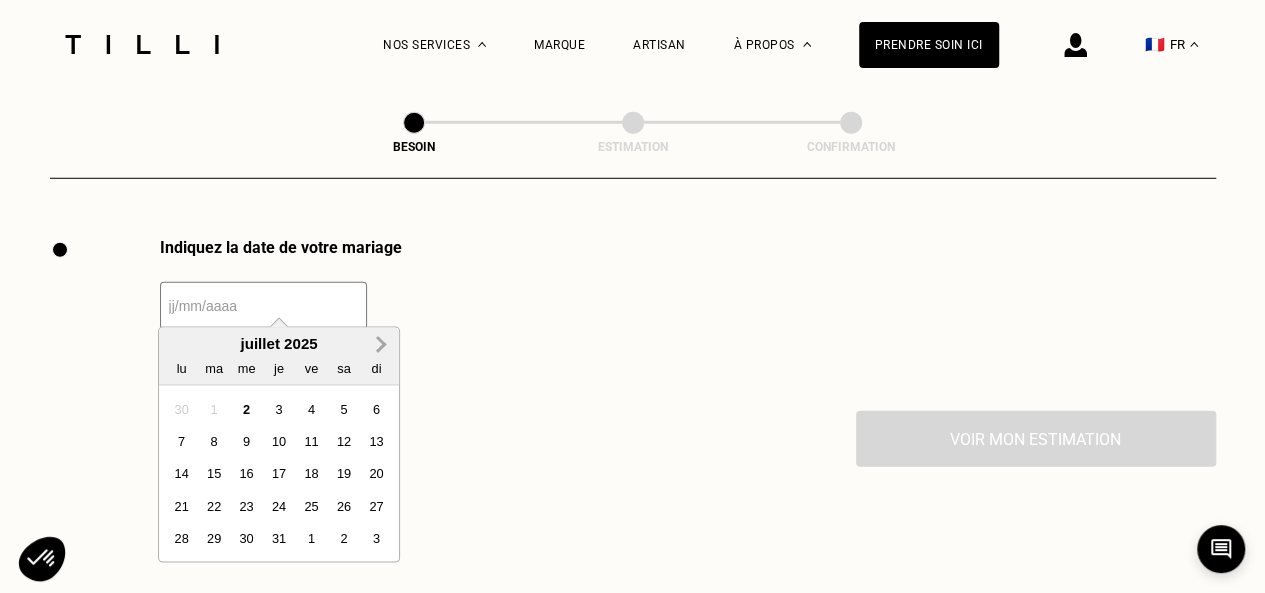 click on "Next Month" at bounding box center (381, 346) 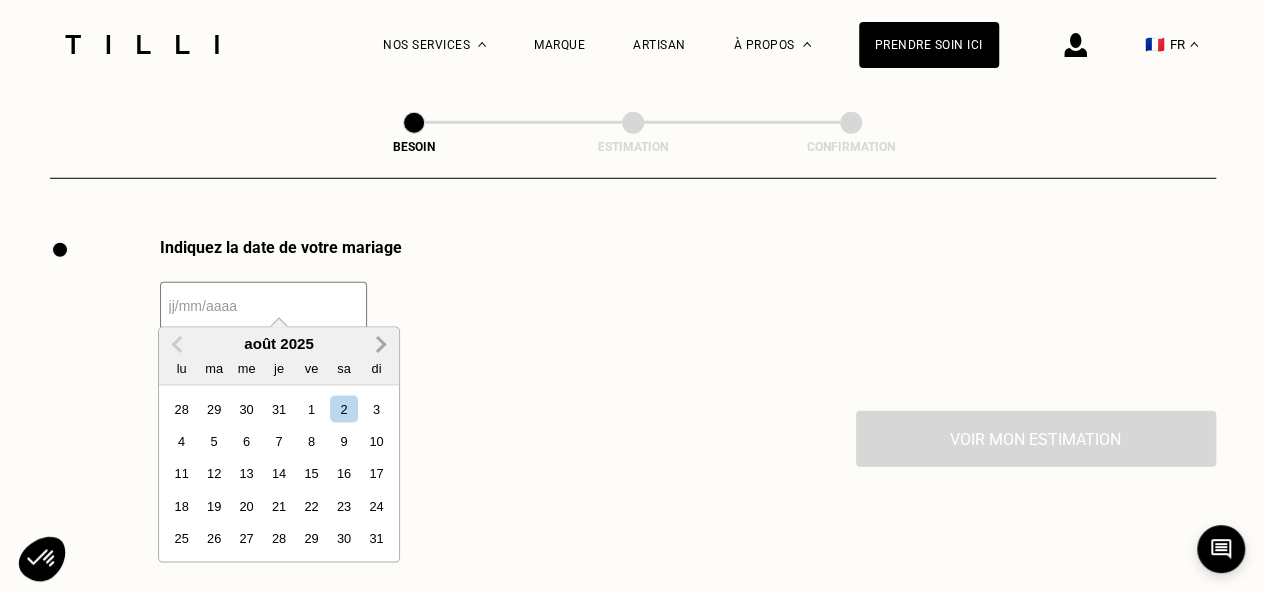 click on "Next Month" at bounding box center [381, 346] 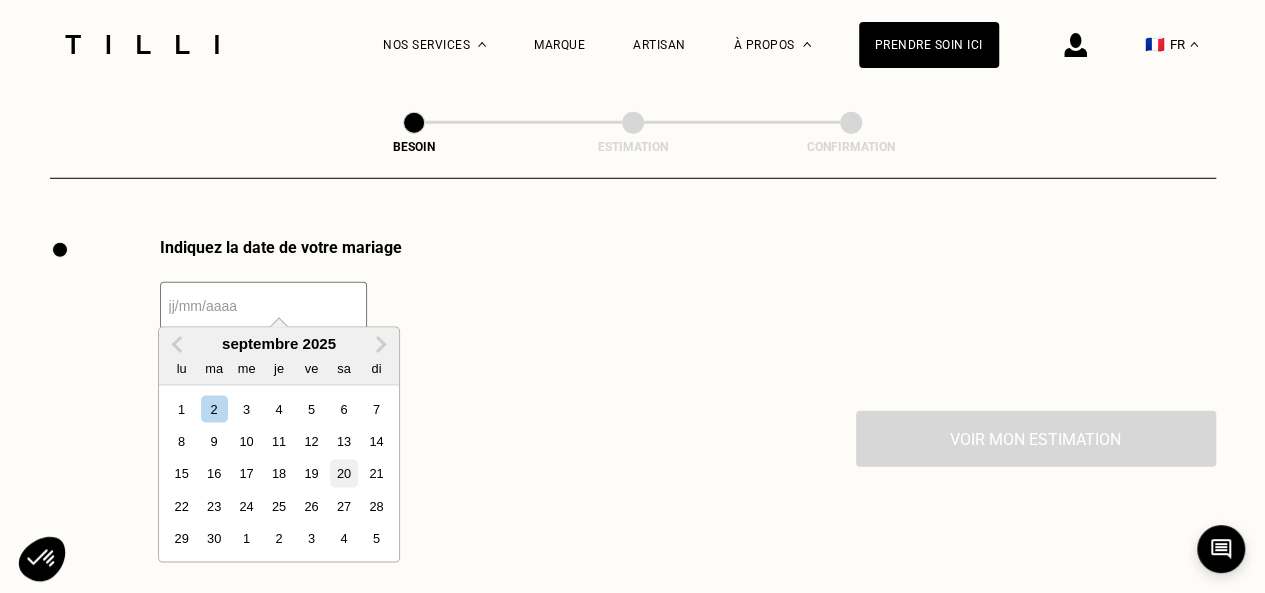 click on "20" at bounding box center (343, 473) 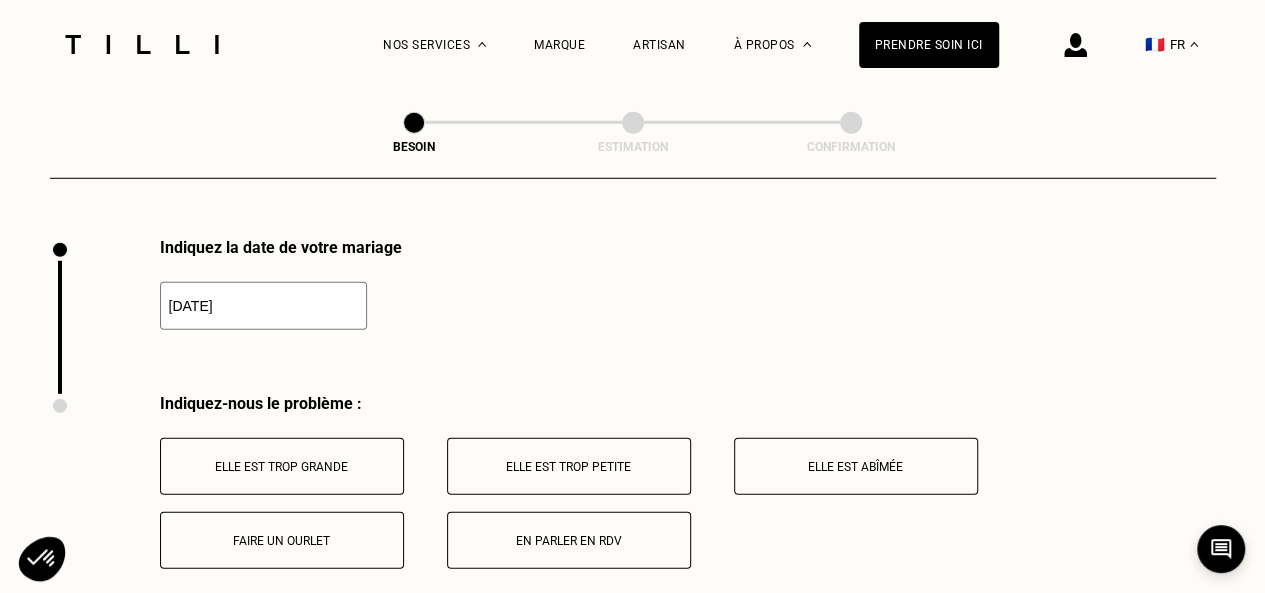 click on "Faire un ourlet" at bounding box center (282, 540) 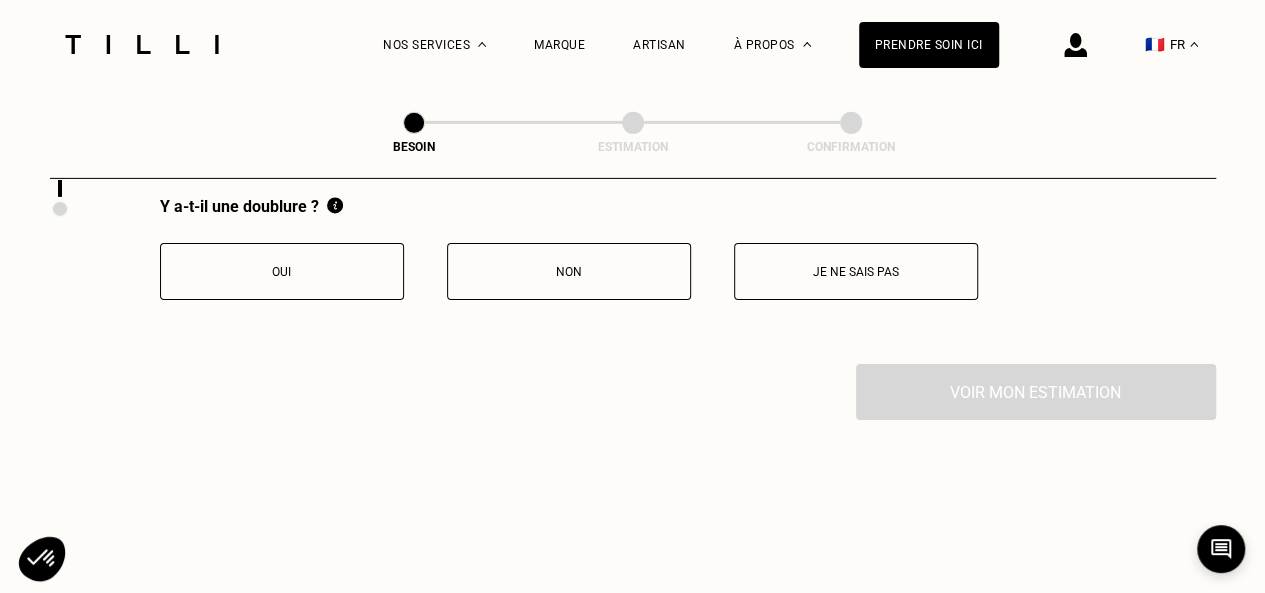 scroll, scrollTop: 3202, scrollLeft: 0, axis: vertical 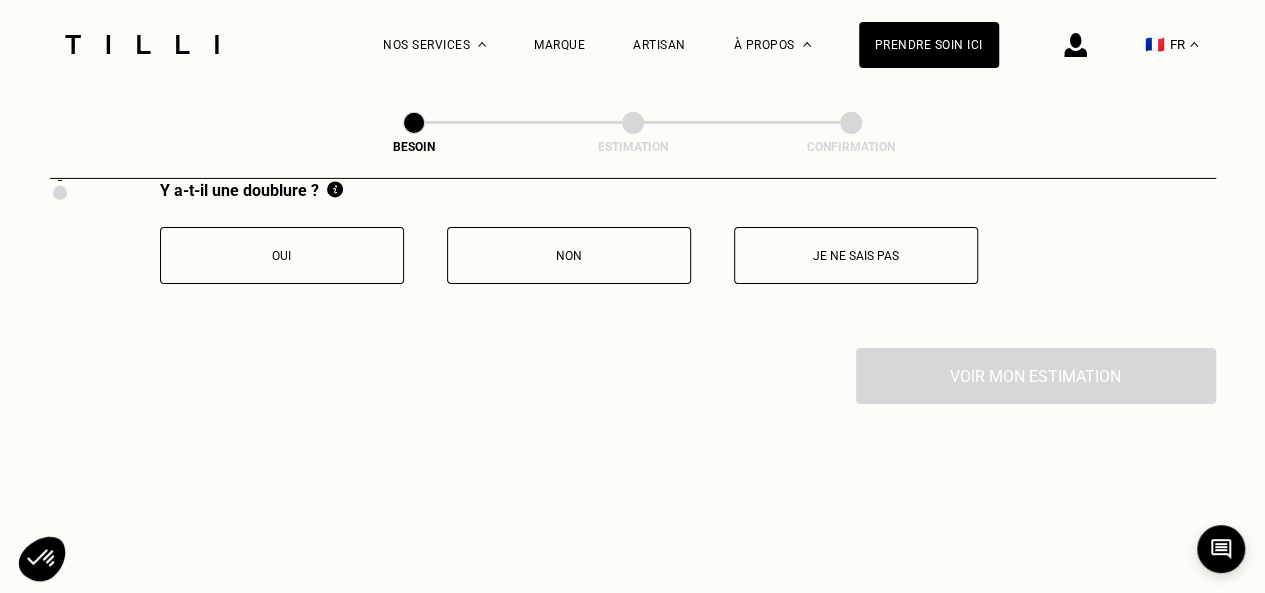 click on "Oui" at bounding box center [282, 255] 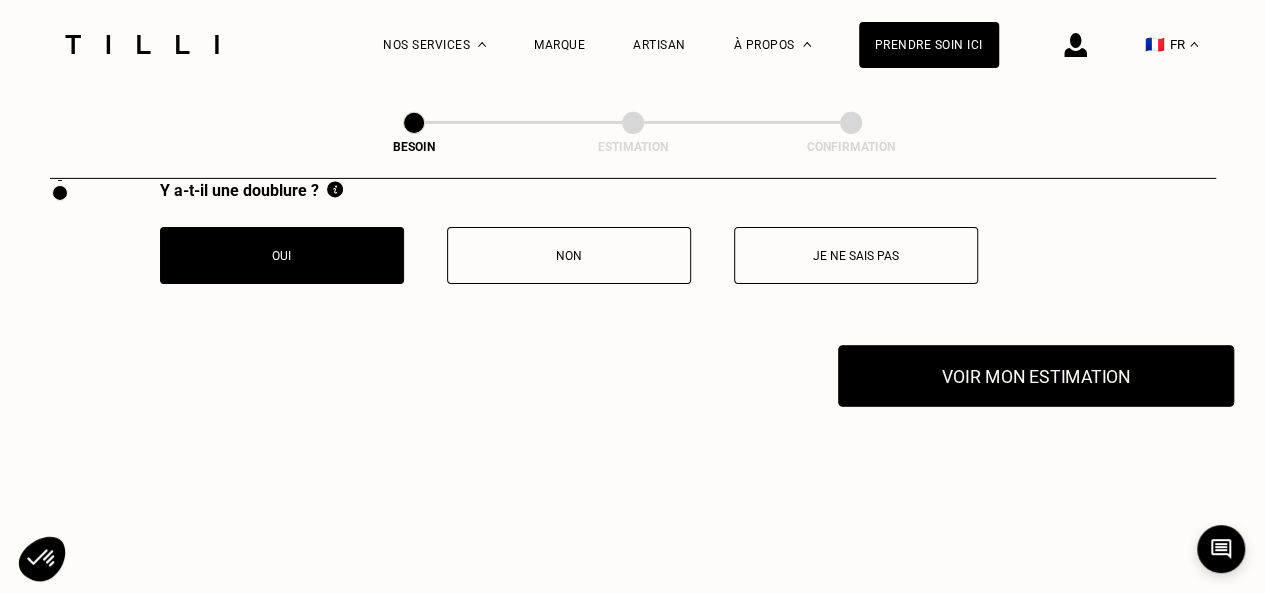 click on "Voir mon estimation" at bounding box center (1036, 376) 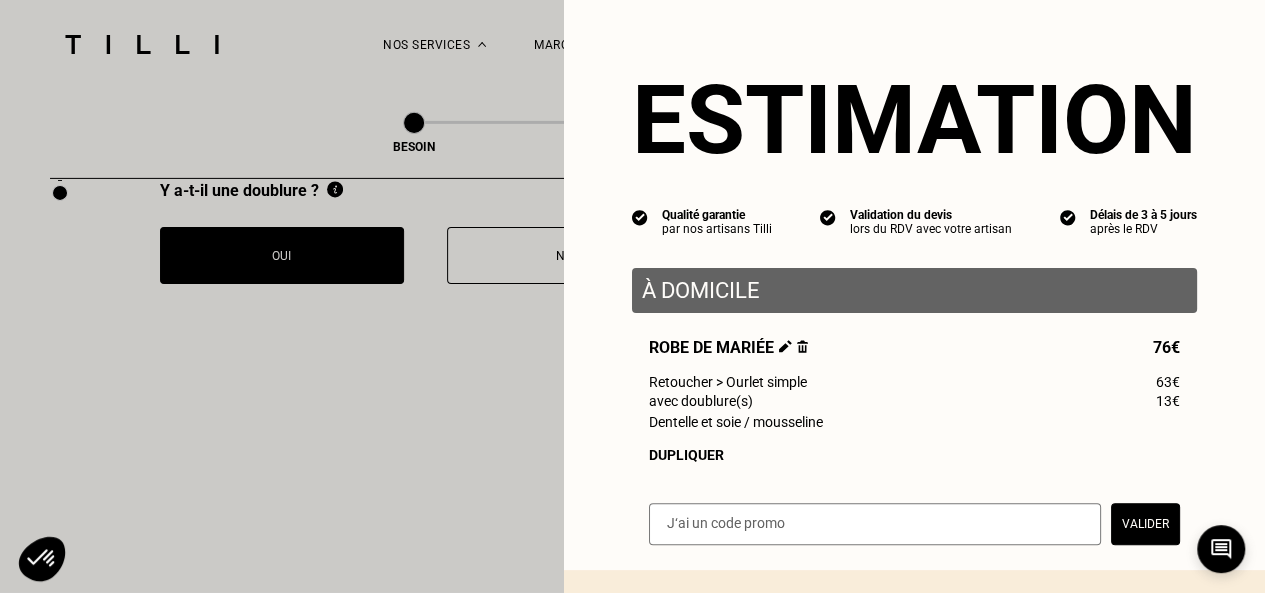 scroll, scrollTop: 158, scrollLeft: 0, axis: vertical 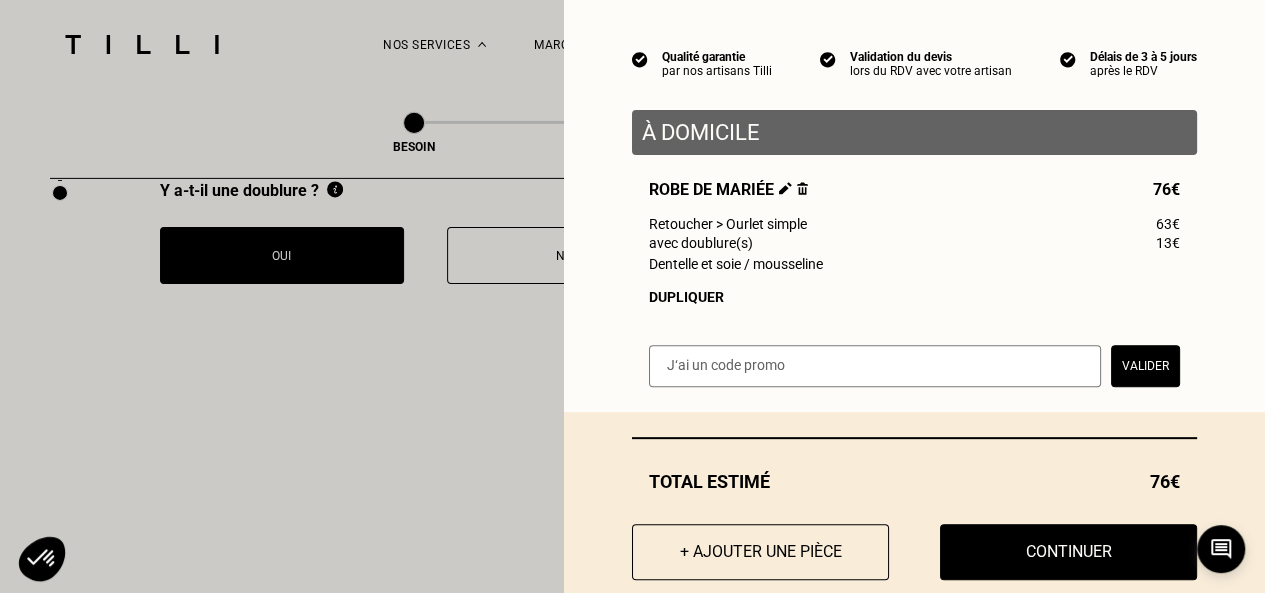click on "Dupliquer" at bounding box center [914, 297] 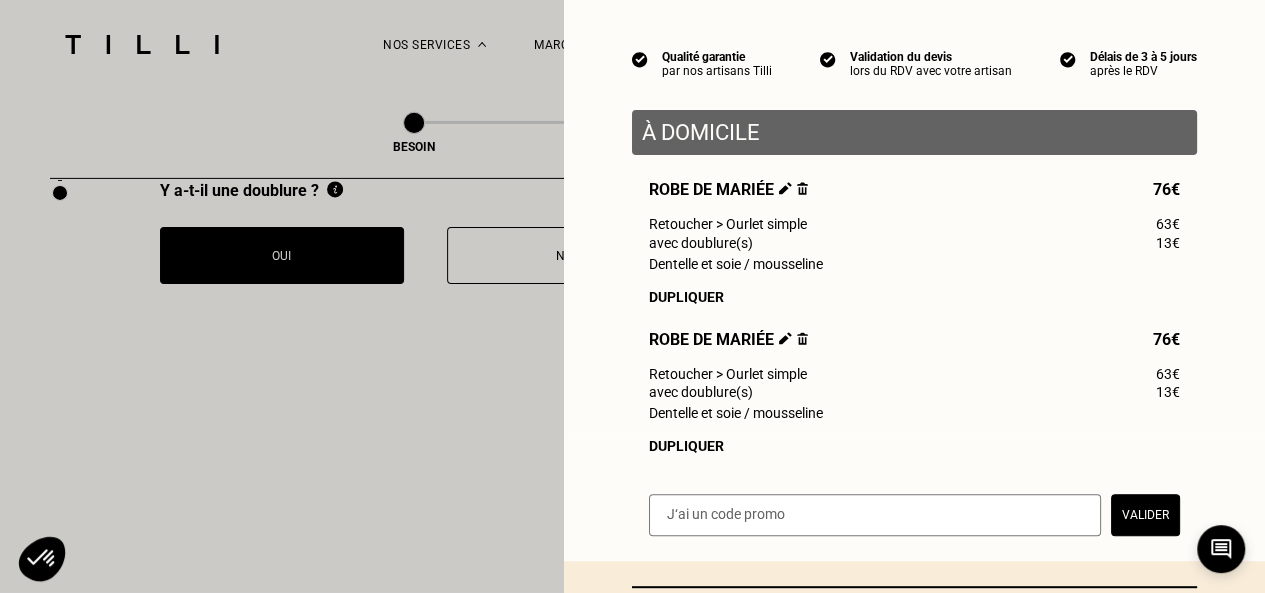 click at bounding box center (785, 338) 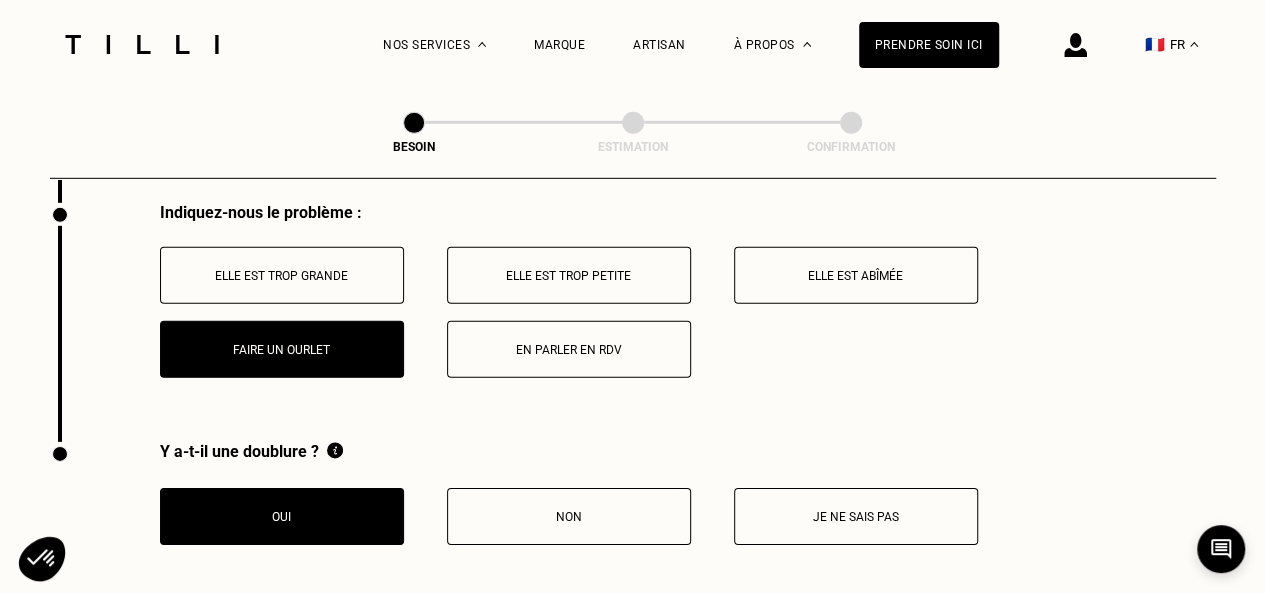 scroll, scrollTop: 2956, scrollLeft: 0, axis: vertical 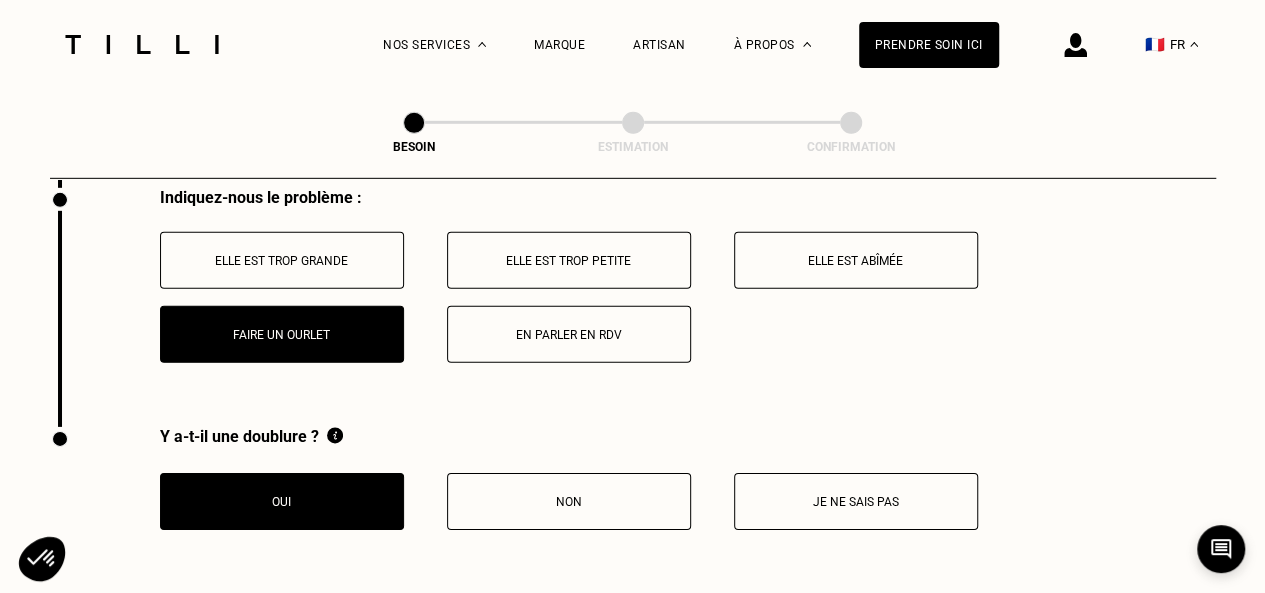 click on "Elle est trop grande" at bounding box center (282, 260) 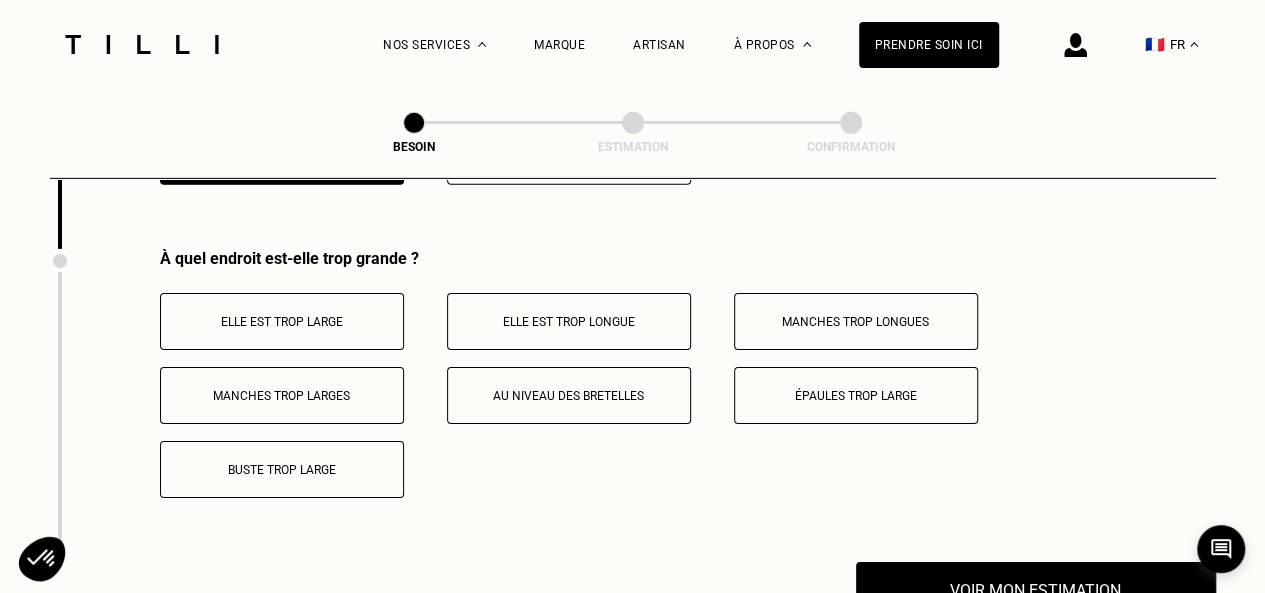 scroll, scrollTop: 3146, scrollLeft: 0, axis: vertical 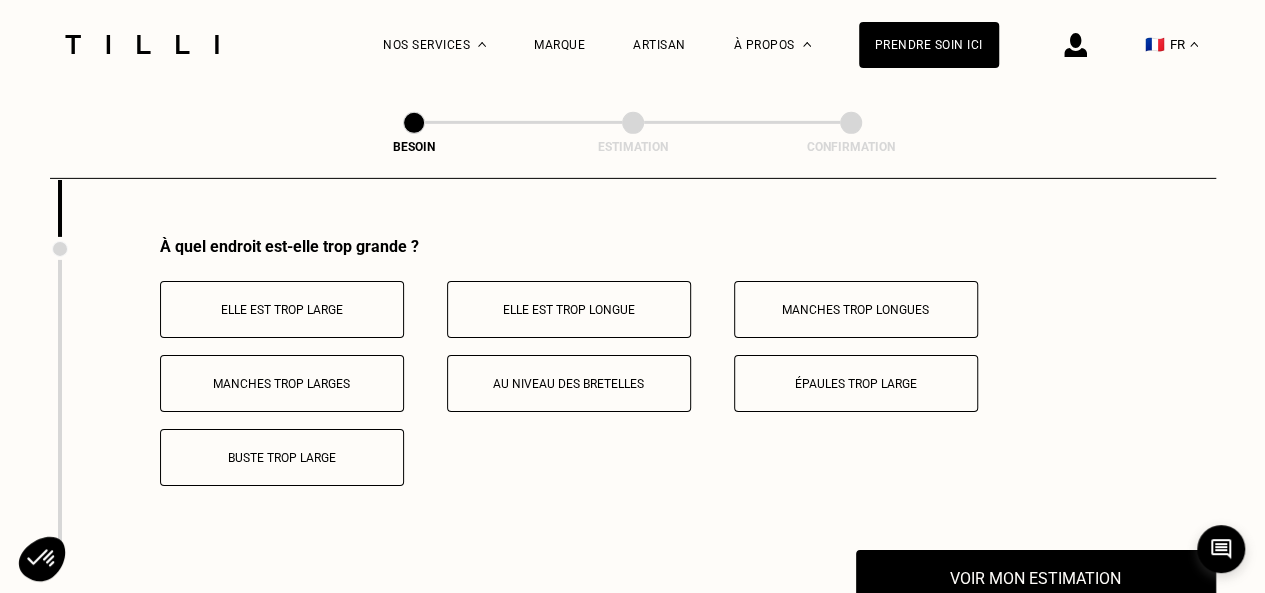 click on "Elle est trop large" at bounding box center (282, 310) 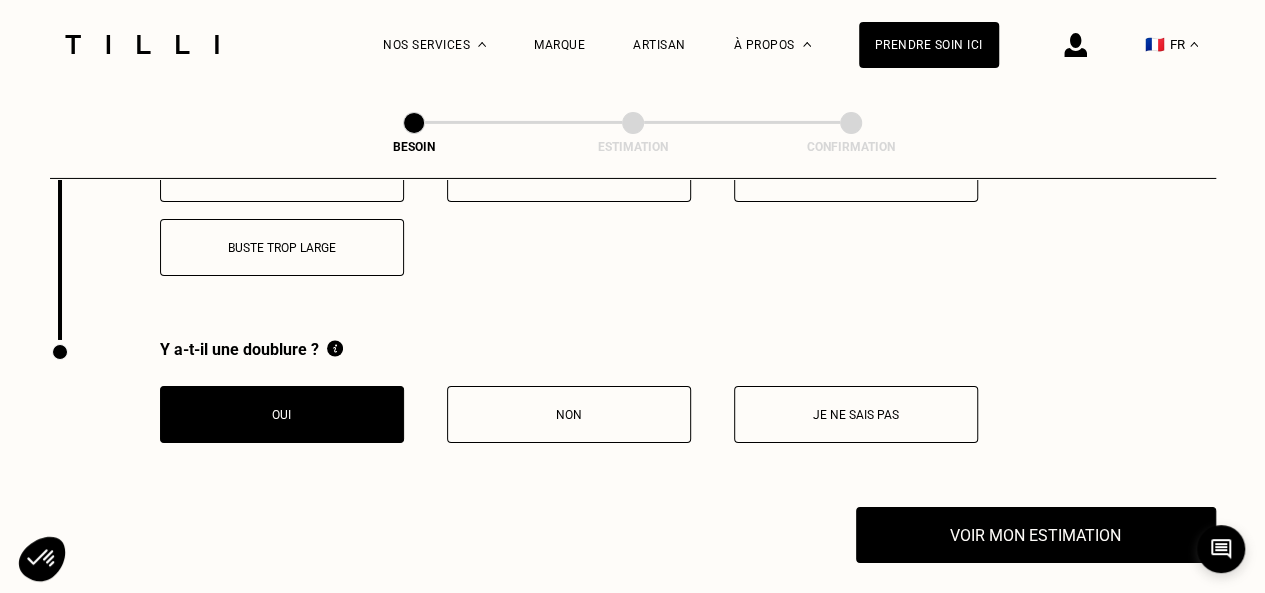scroll, scrollTop: 3358, scrollLeft: 0, axis: vertical 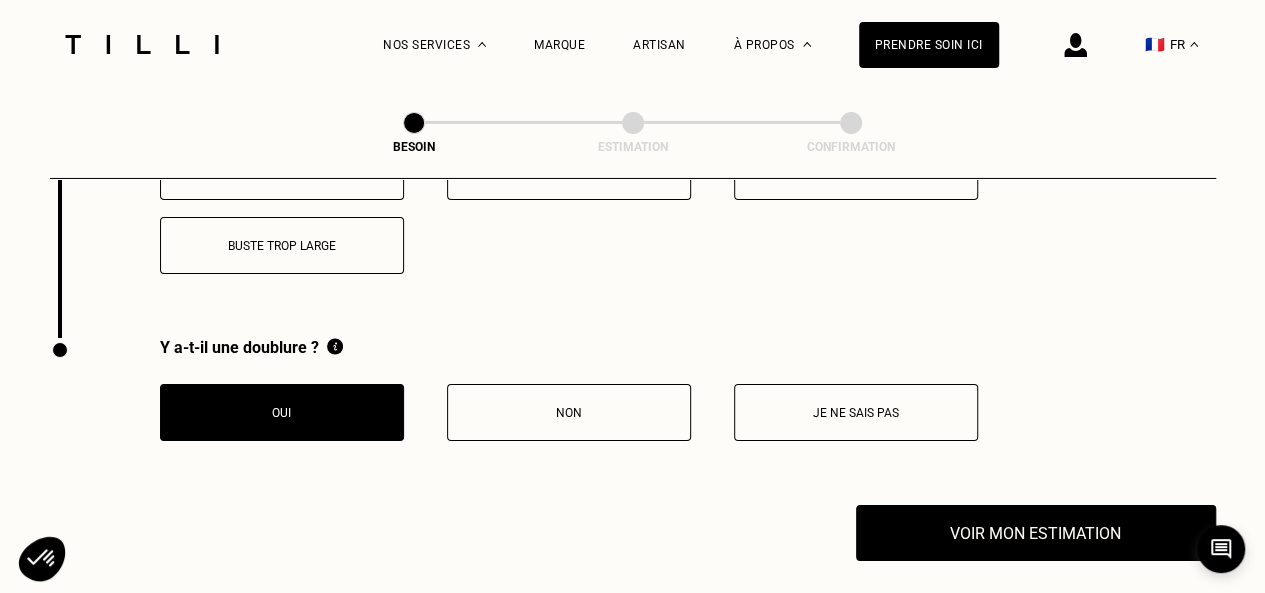 click on "Y a-t-il une doublure ?    Oui Non Je ne sais pas" at bounding box center [633, 421] 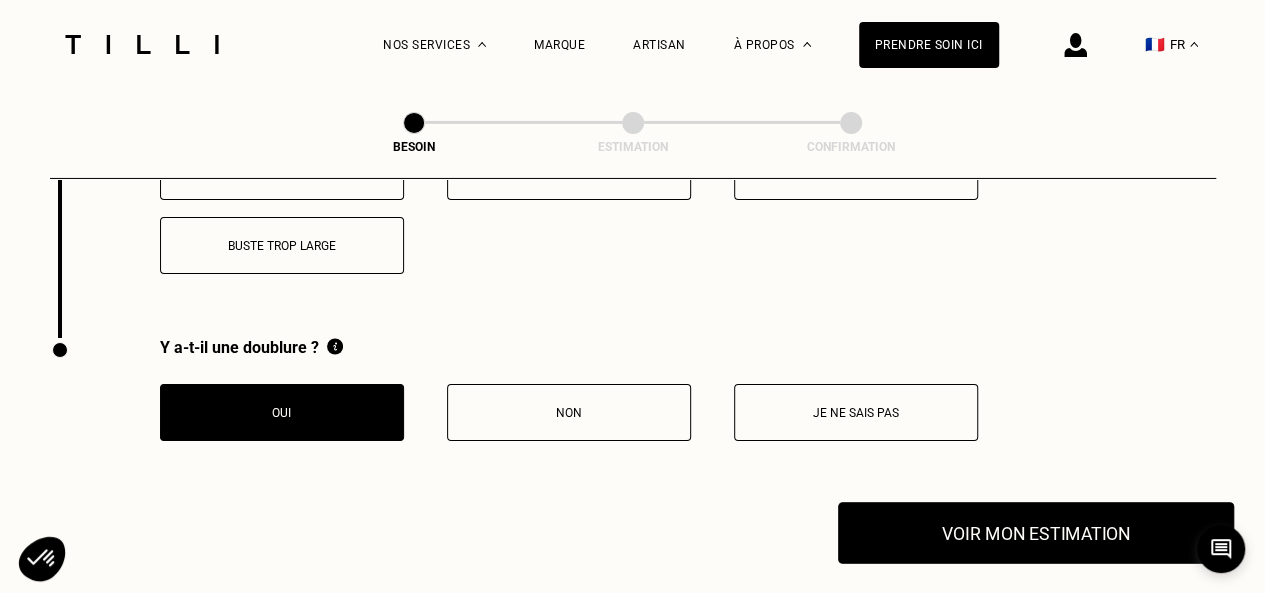 click on "Voir mon estimation" at bounding box center [1036, 533] 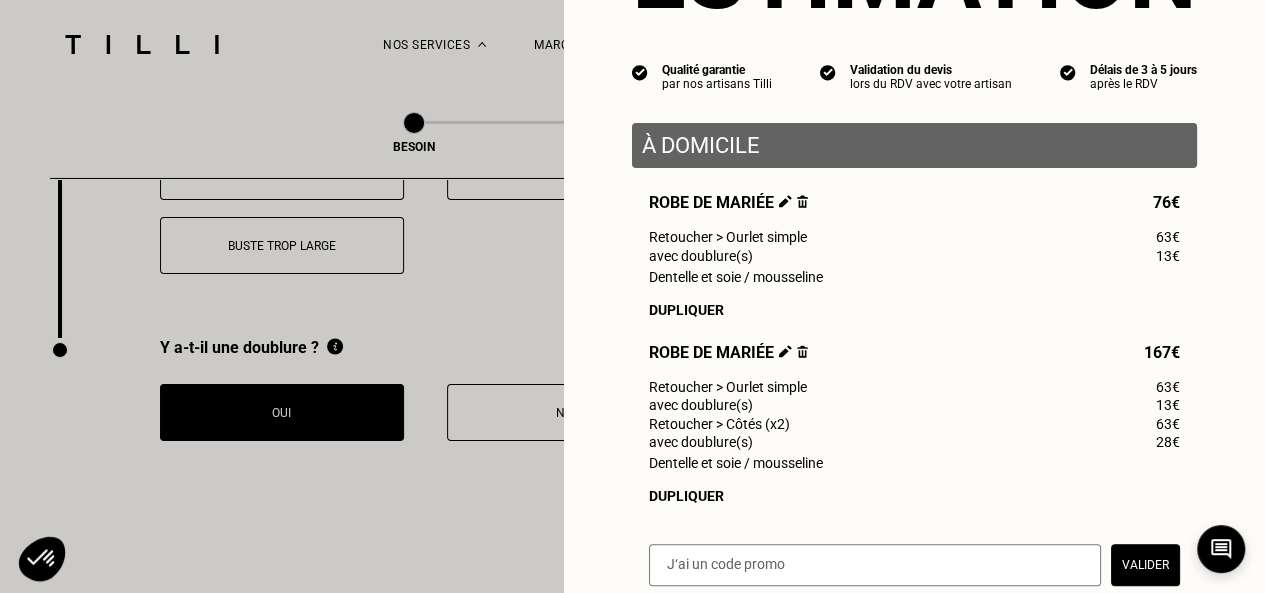 scroll, scrollTop: 147, scrollLeft: 0, axis: vertical 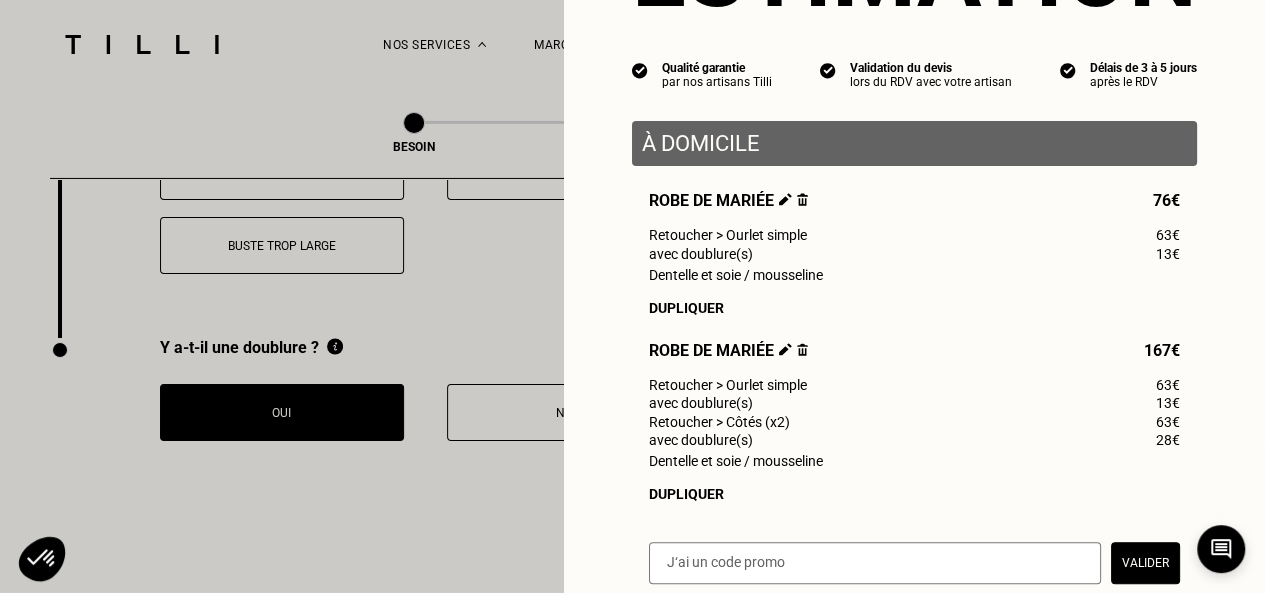 click at bounding box center (785, 349) 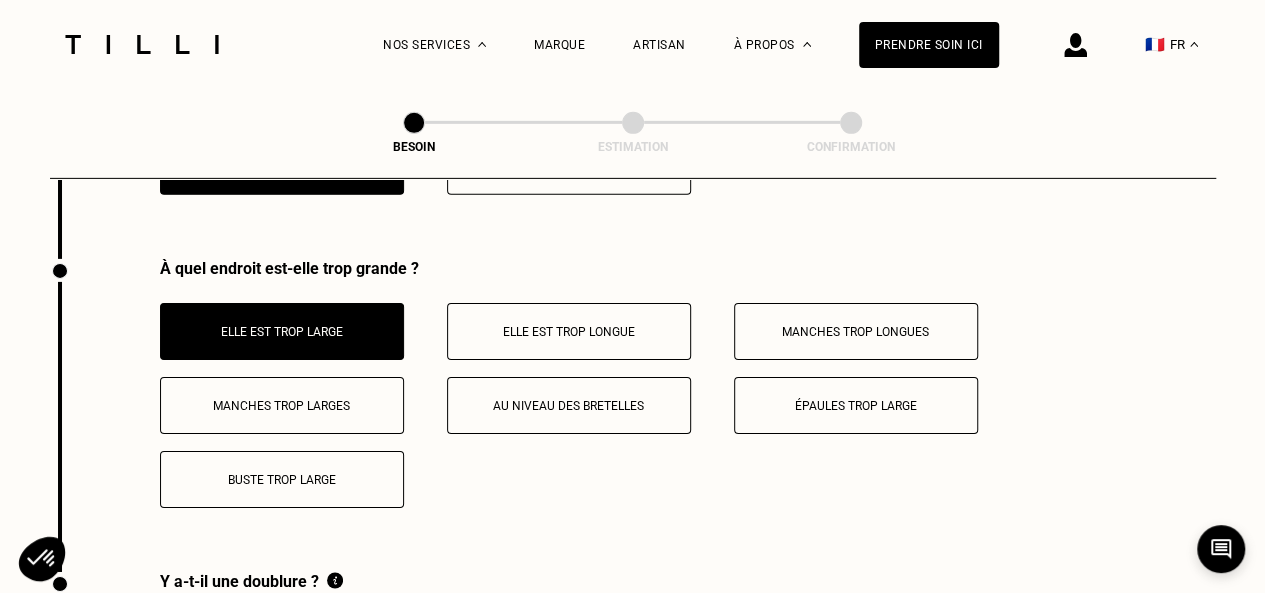 scroll, scrollTop: 3193, scrollLeft: 0, axis: vertical 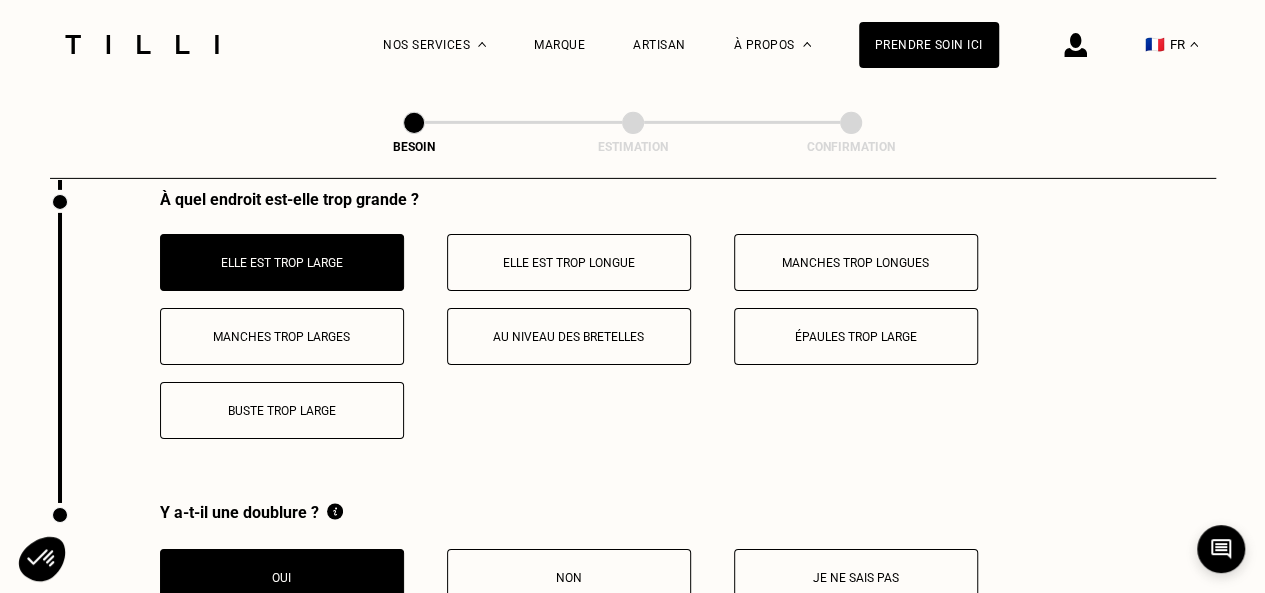 click on "Elle est trop large Elle est trop longue Manches trop longues Manches trop larges Au niveau des bretelles Épaules trop large Buste trop large" at bounding box center [688, 336] 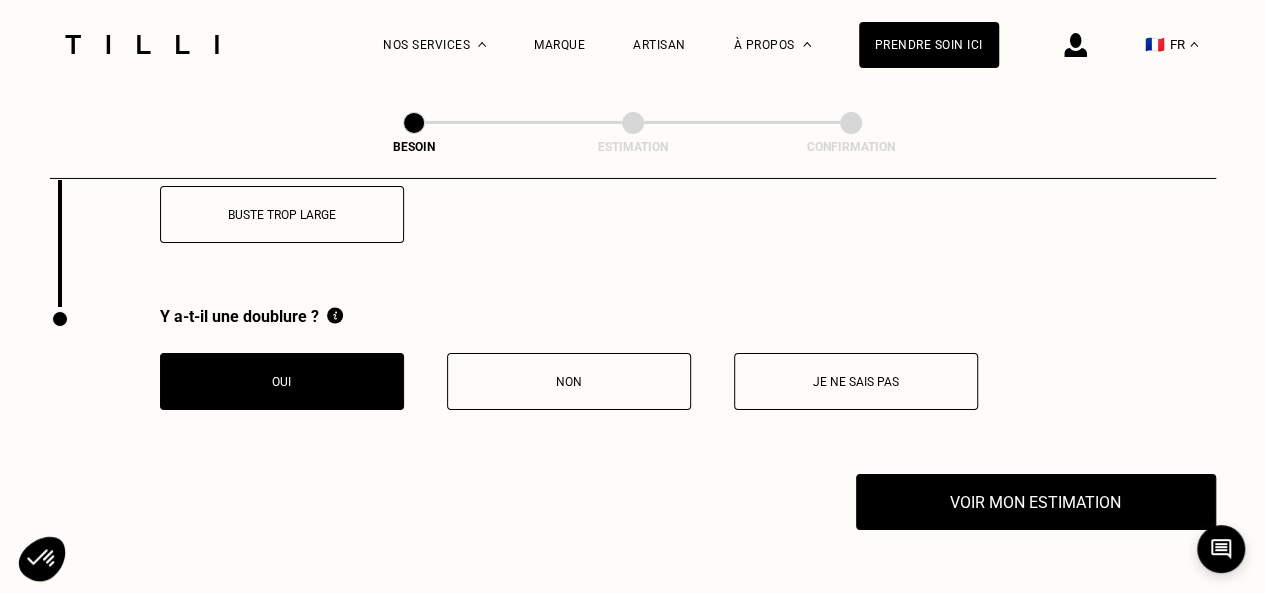 scroll, scrollTop: 3393, scrollLeft: 0, axis: vertical 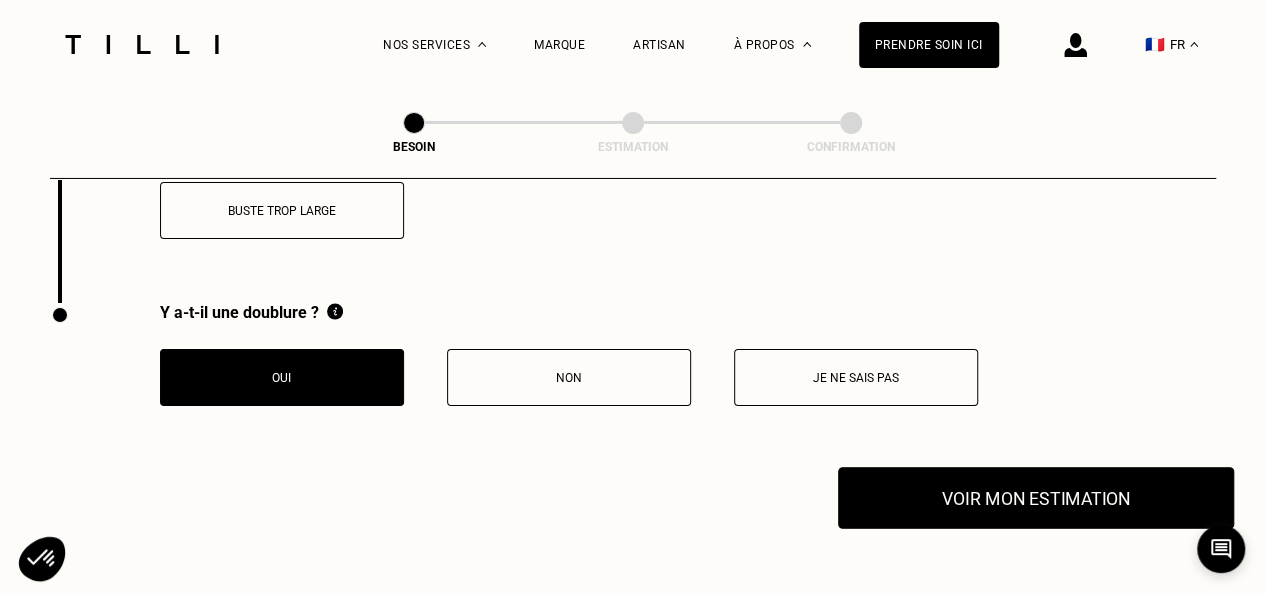 click on "Voir mon estimation" at bounding box center [1036, 498] 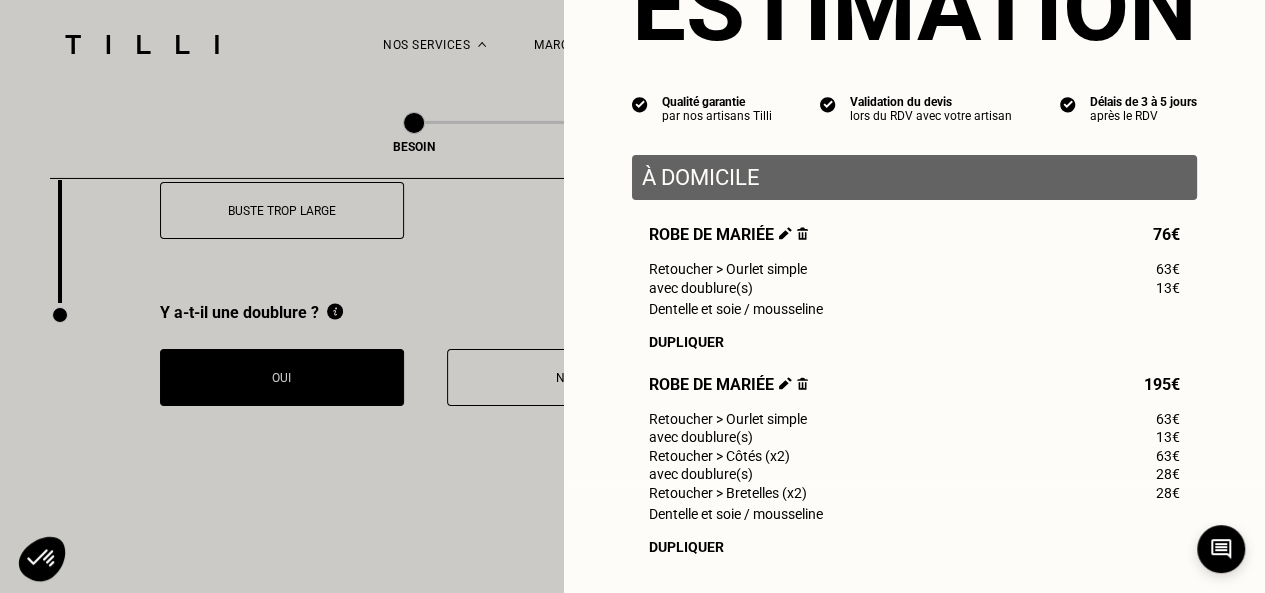 scroll, scrollTop: 115, scrollLeft: 0, axis: vertical 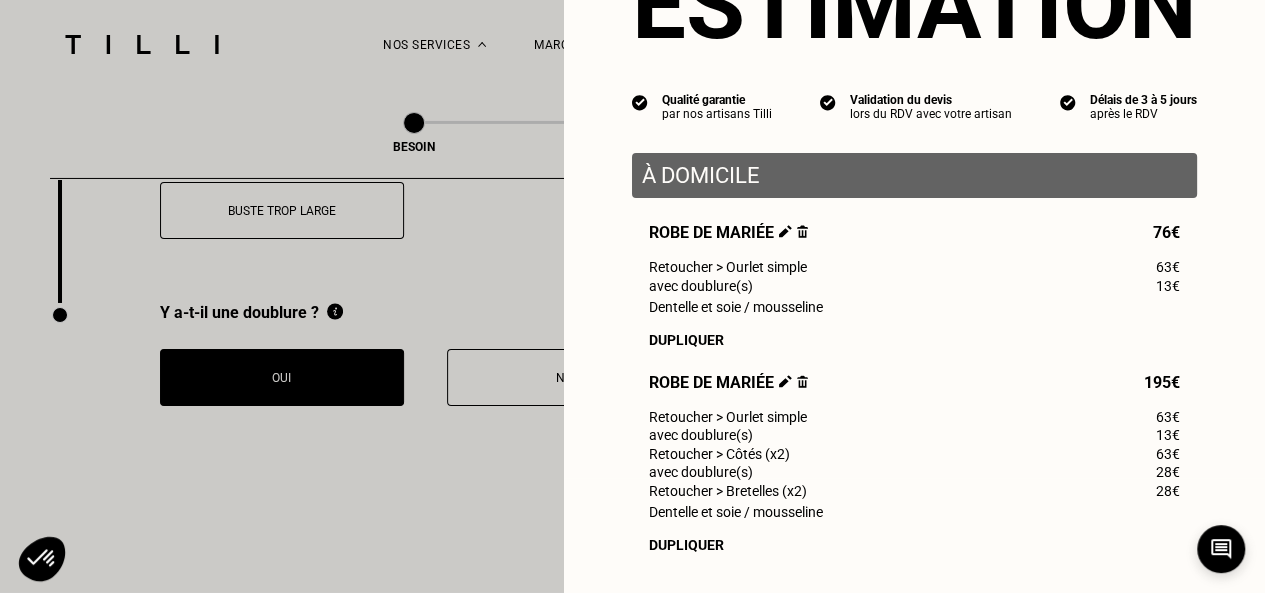 click at bounding box center (802, 231) 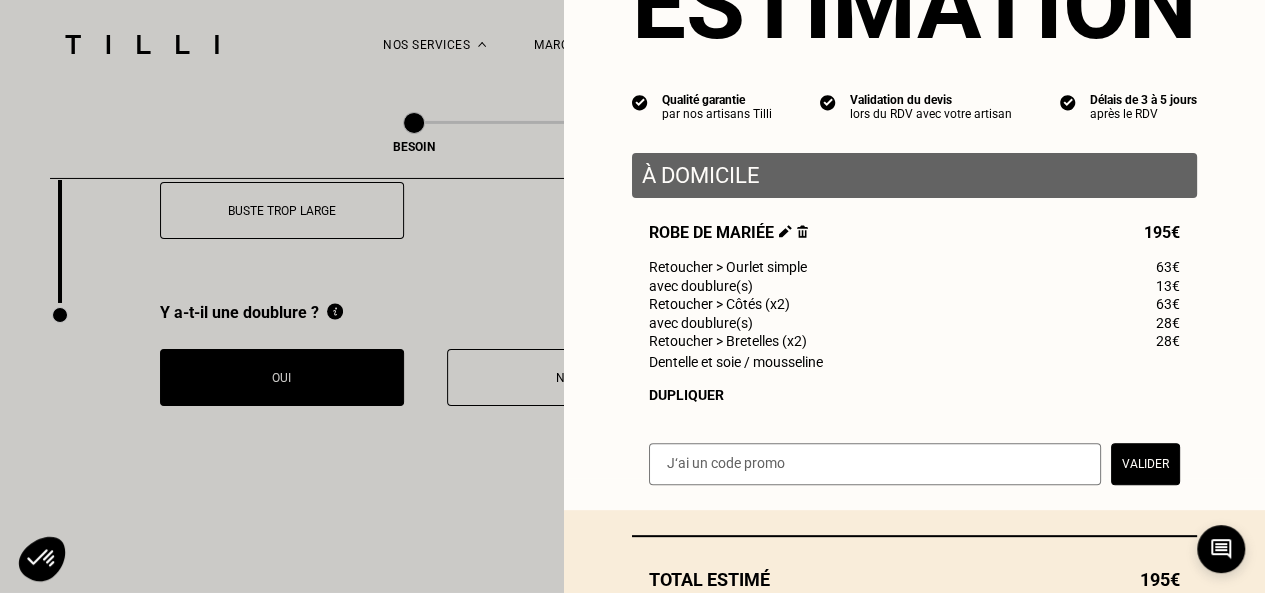 click on "Retoucher > Ourlet simple" at bounding box center [728, 267] 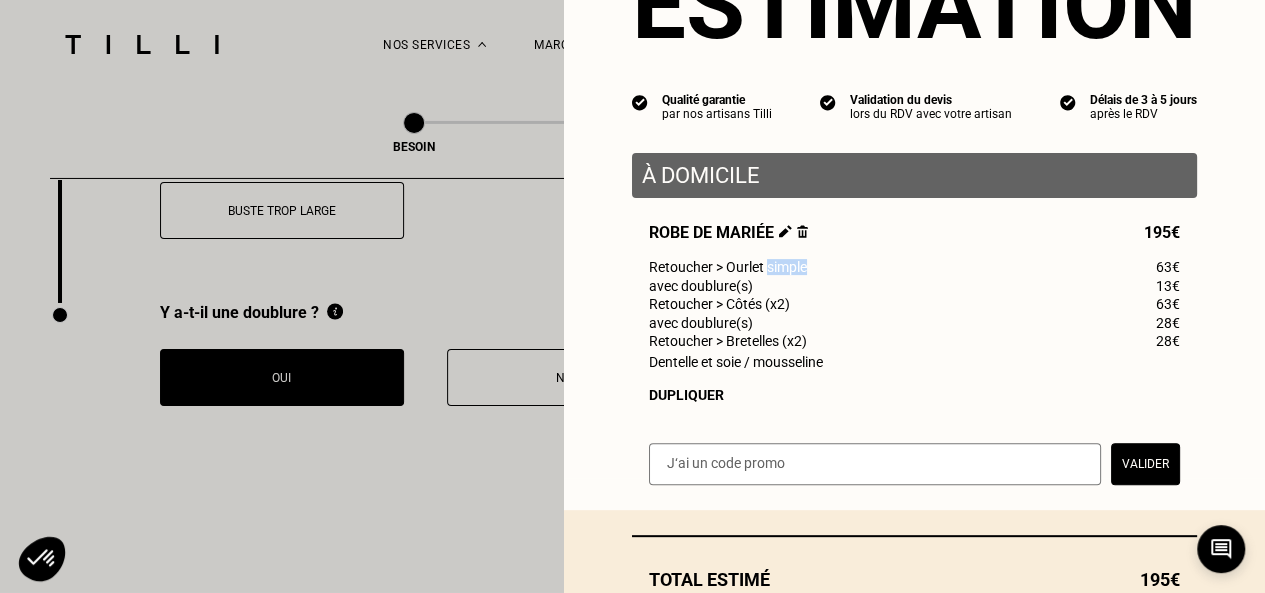 click on "Retoucher > Ourlet simple" at bounding box center [728, 267] 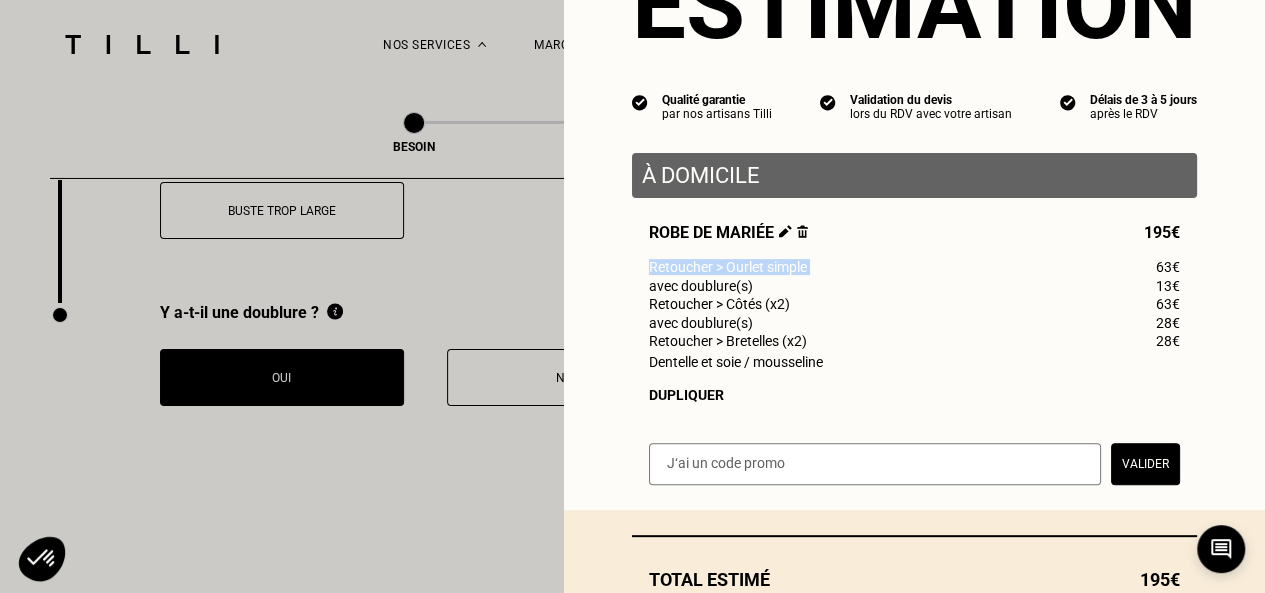 click on "Retoucher > Ourlet simple" at bounding box center (728, 267) 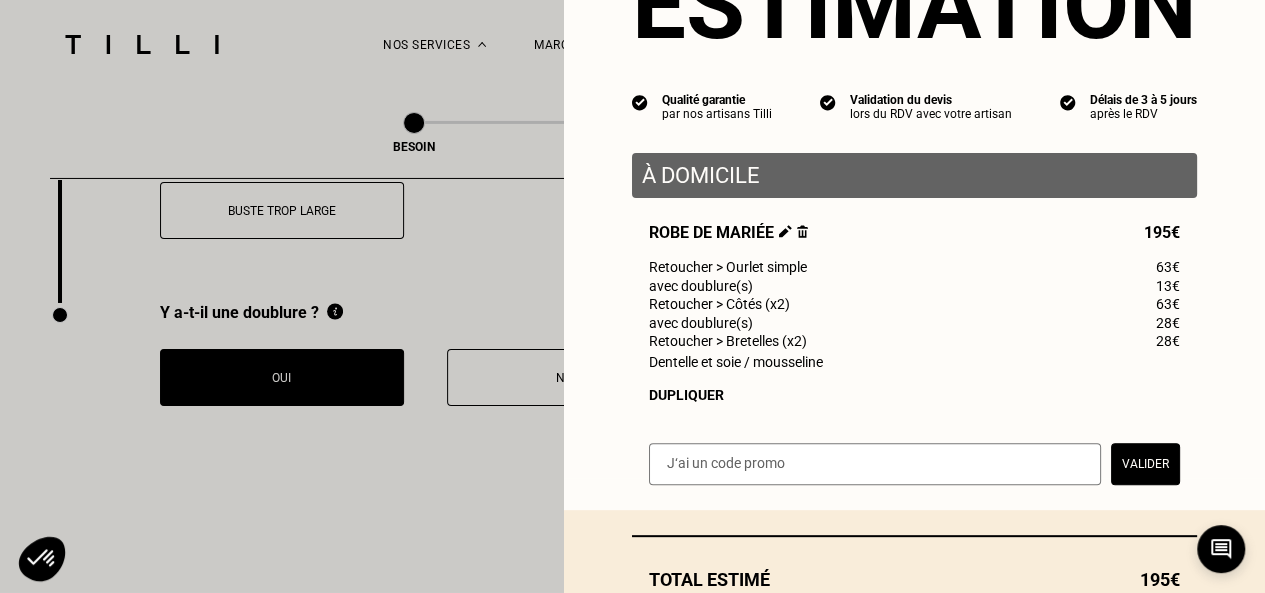 click on "13€" at bounding box center [1168, 286] 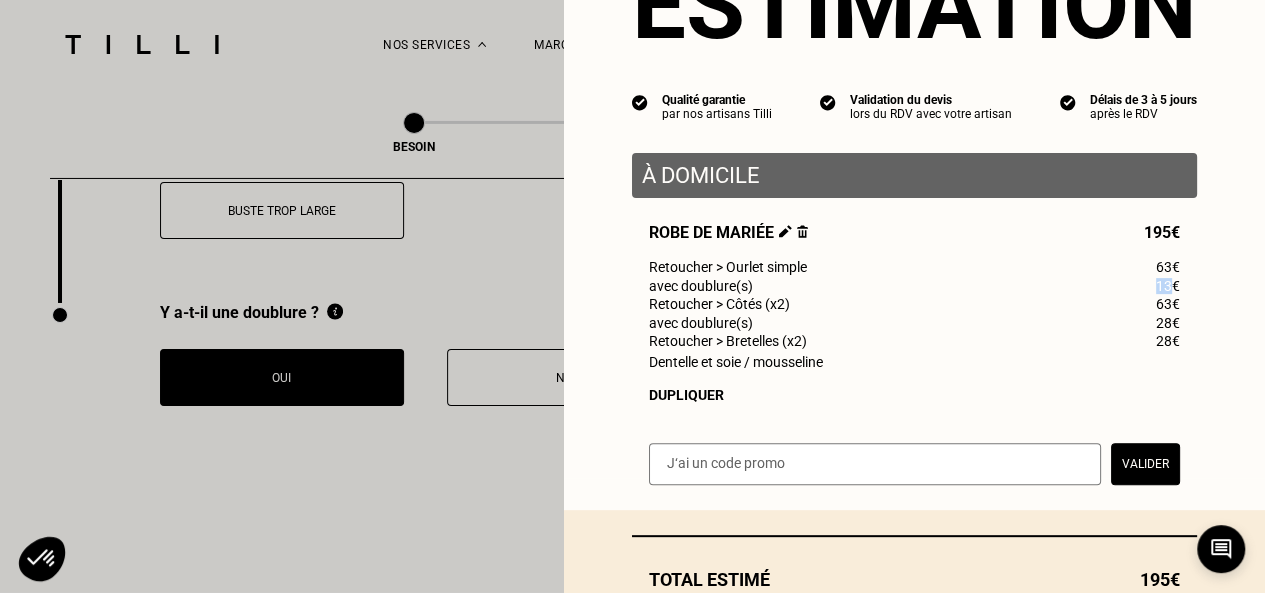 click on "13€" at bounding box center (1168, 286) 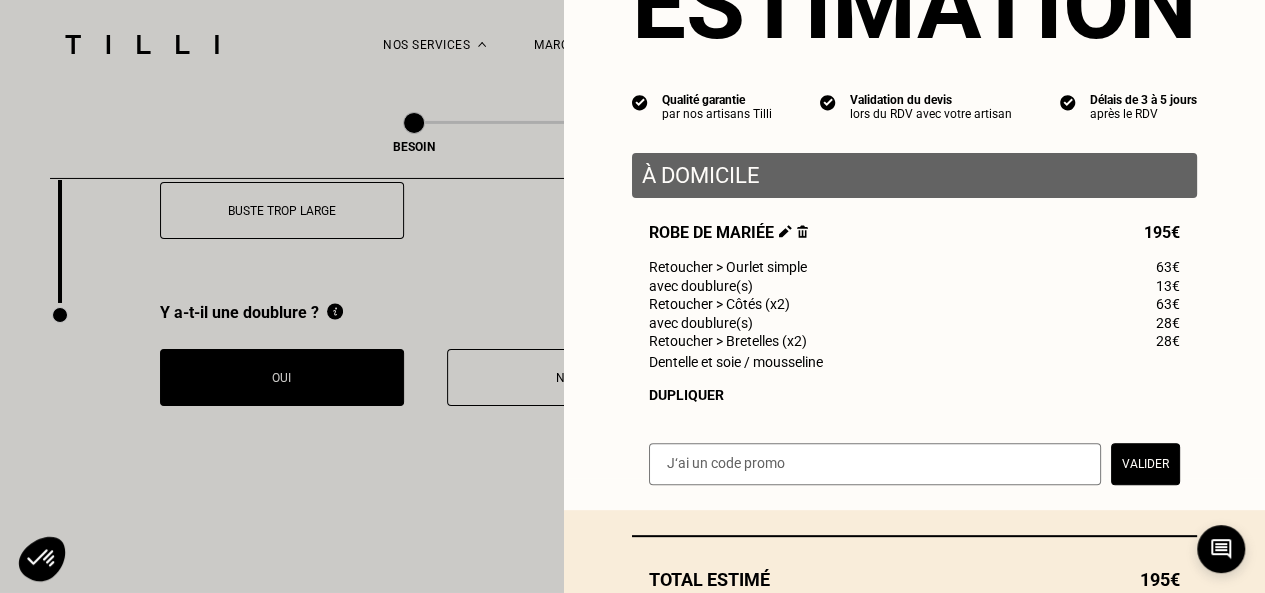 click on "Retoucher > Bretelles (x2) 28€" at bounding box center [914, 341] 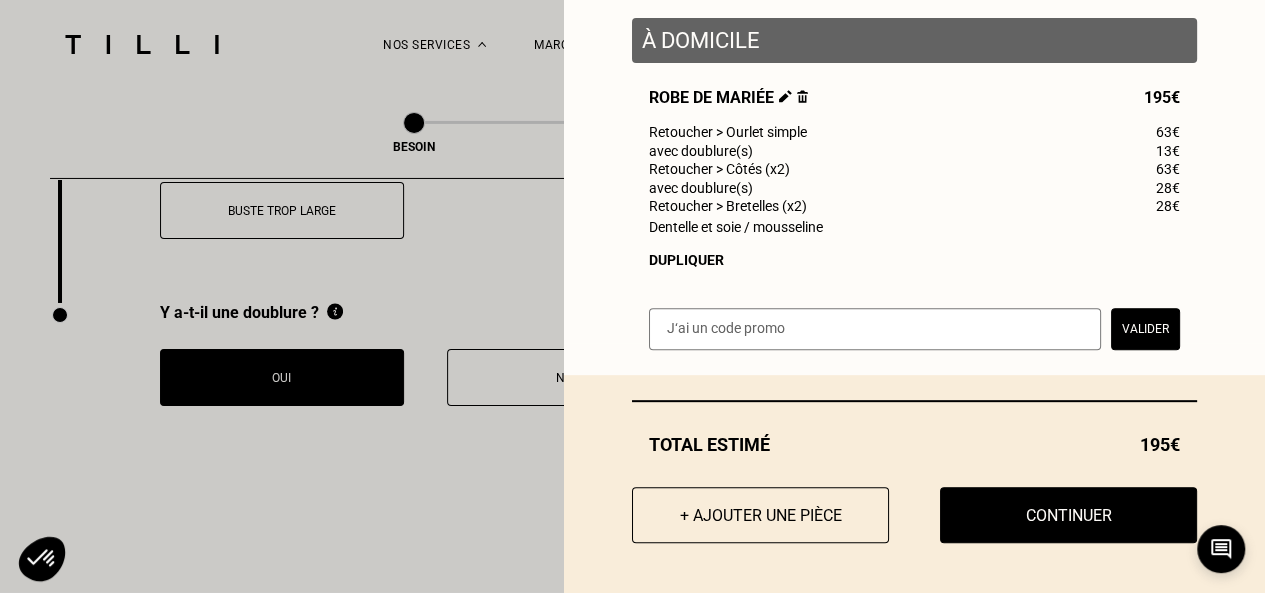 scroll, scrollTop: 0, scrollLeft: 0, axis: both 